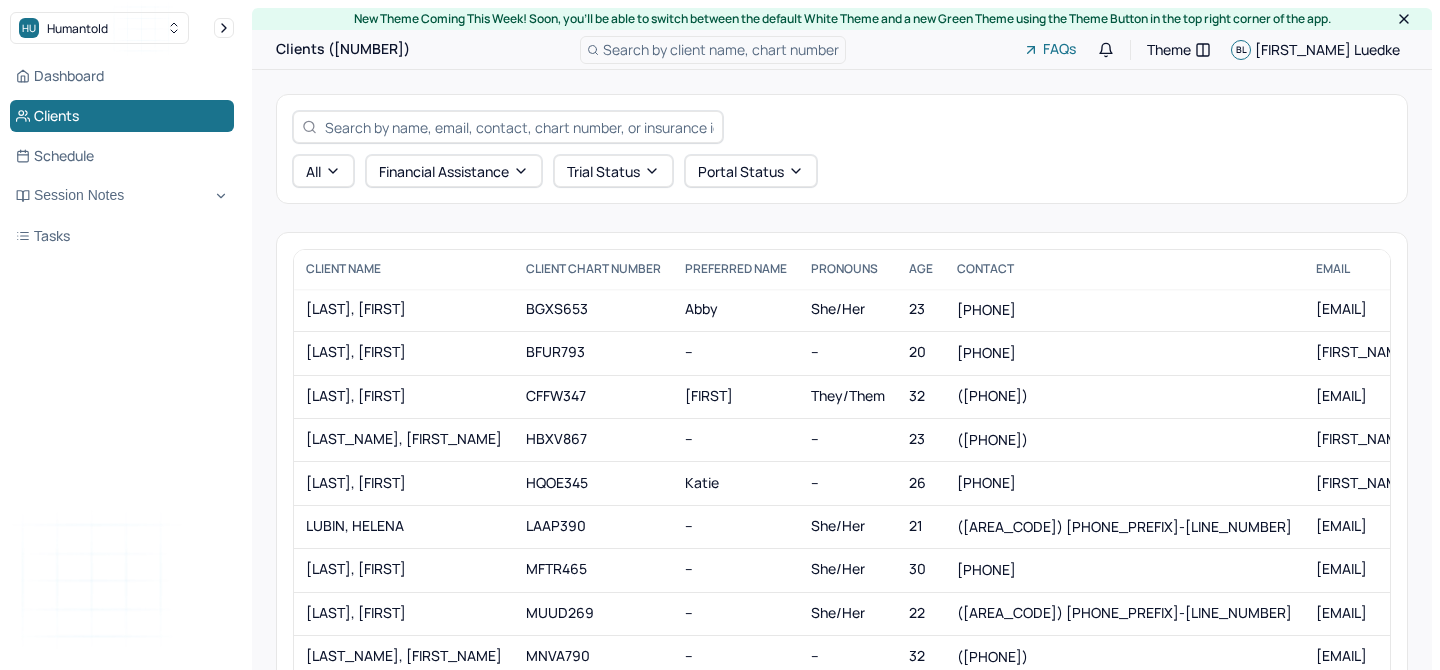 scroll, scrollTop: 0, scrollLeft: 0, axis: both 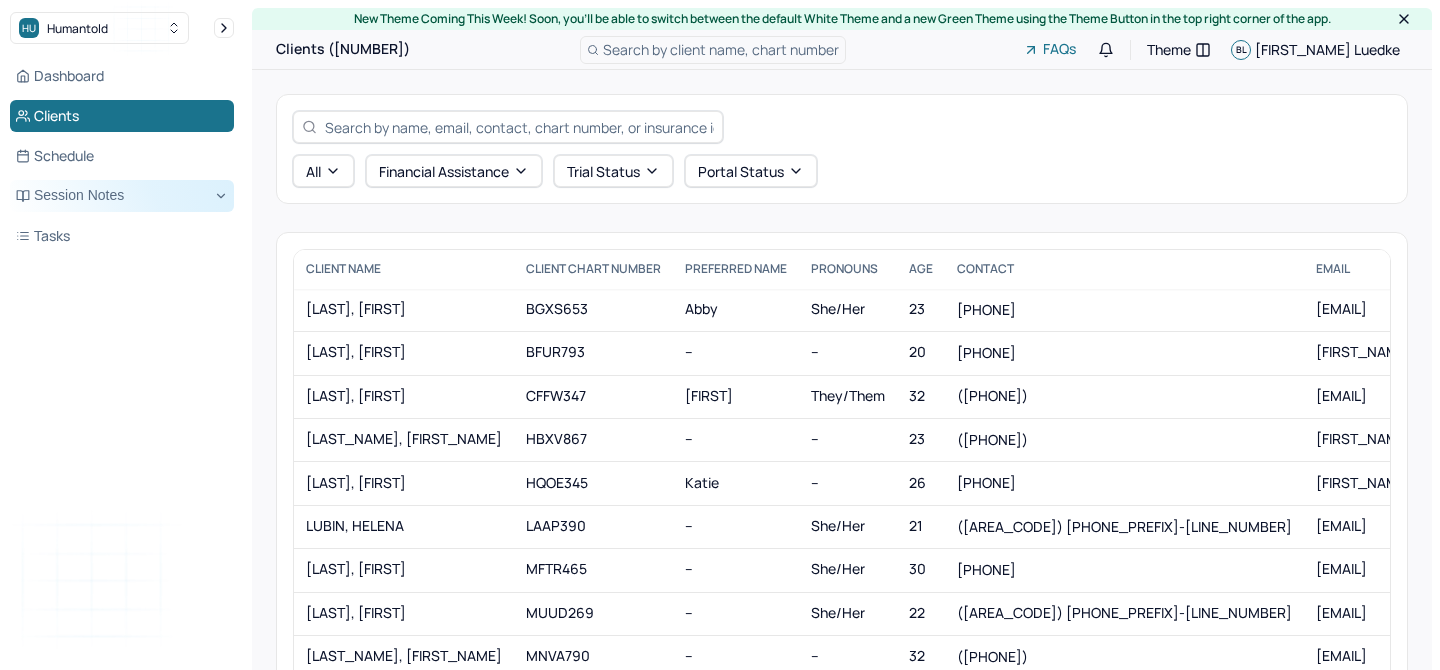 click on "Session Notes" at bounding box center [122, 196] 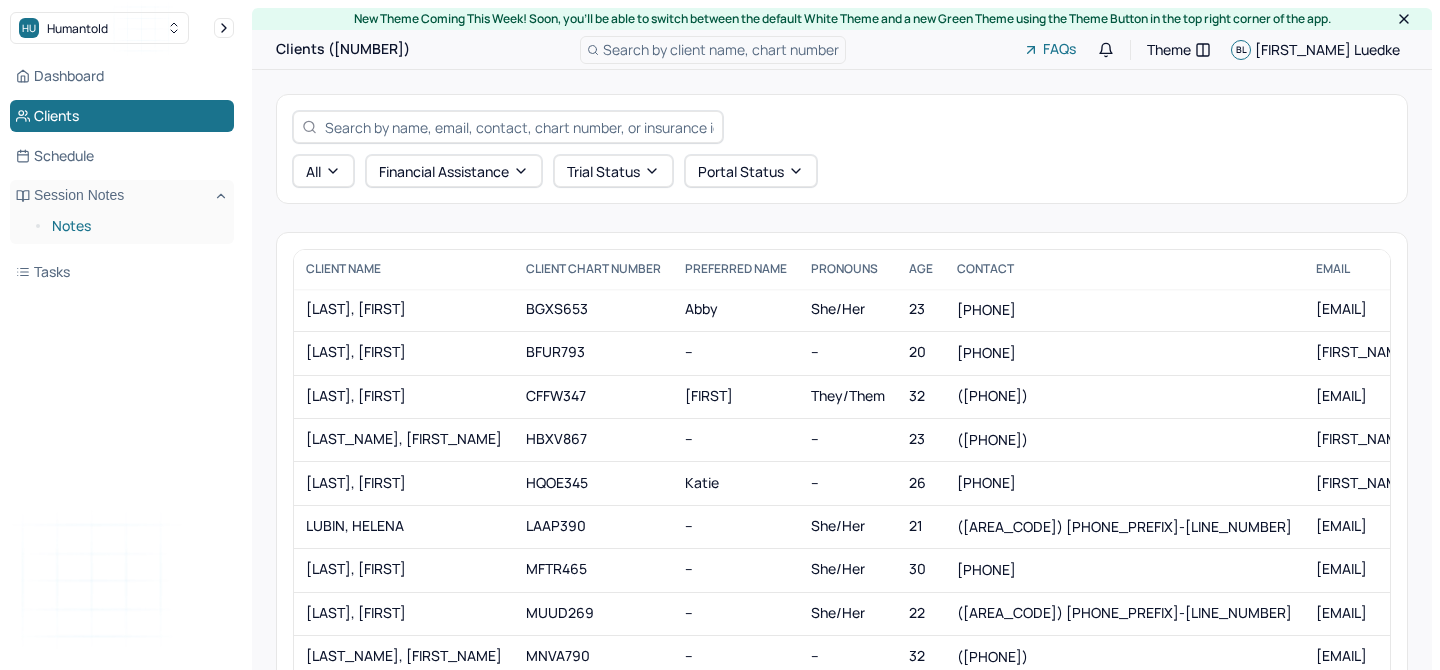 click on "Notes" at bounding box center (135, 226) 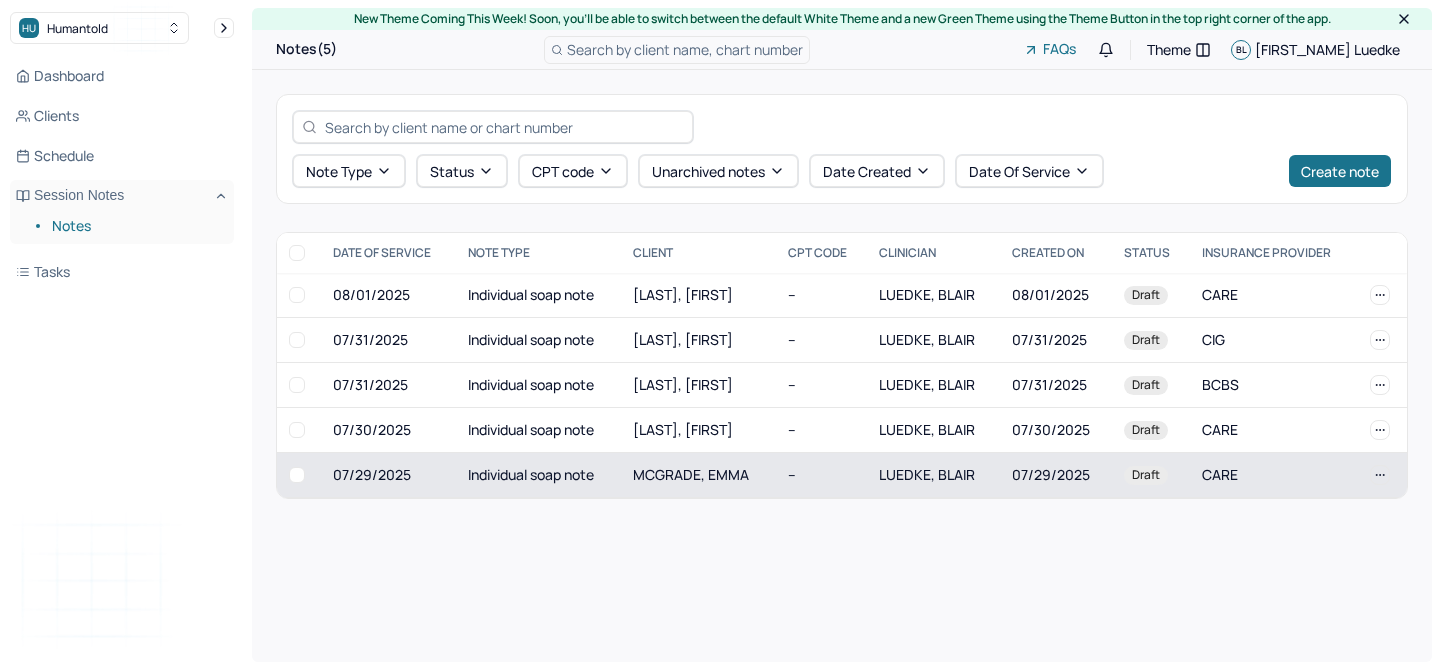 click on "Individual soap note" at bounding box center (539, 475) 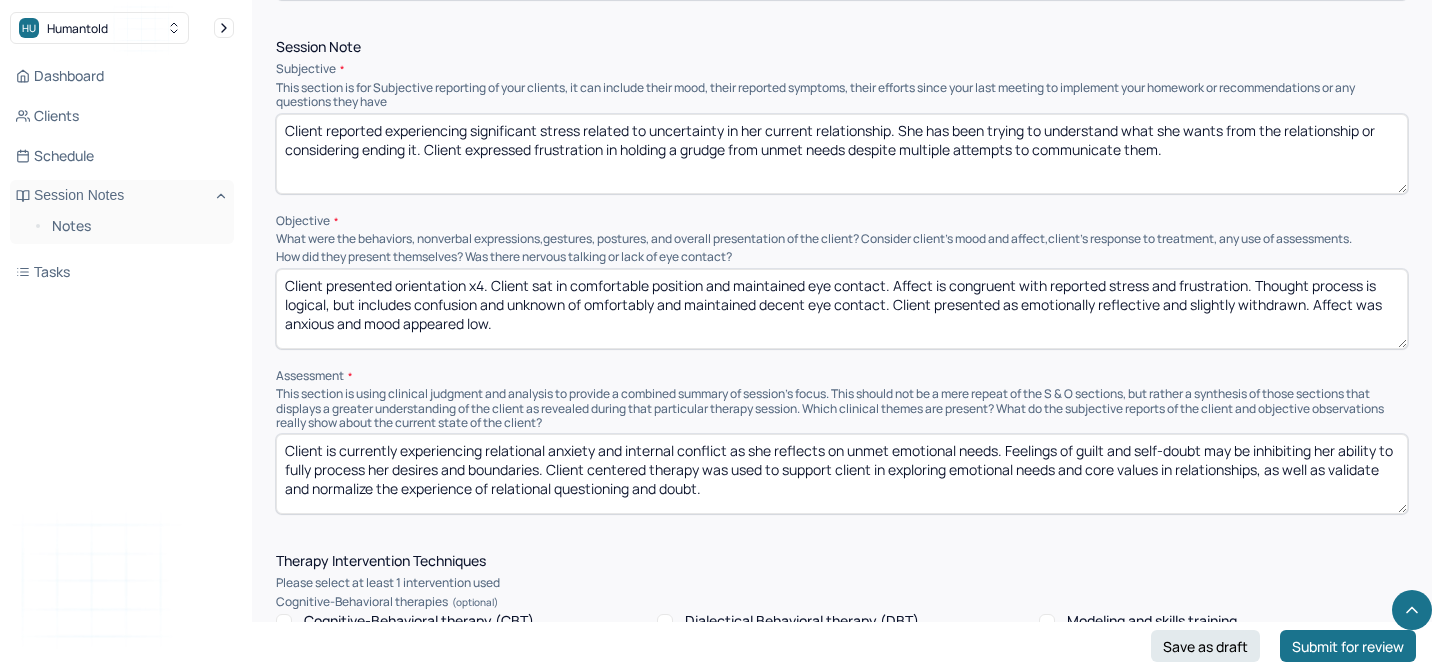 scroll, scrollTop: 1222, scrollLeft: 0, axis: vertical 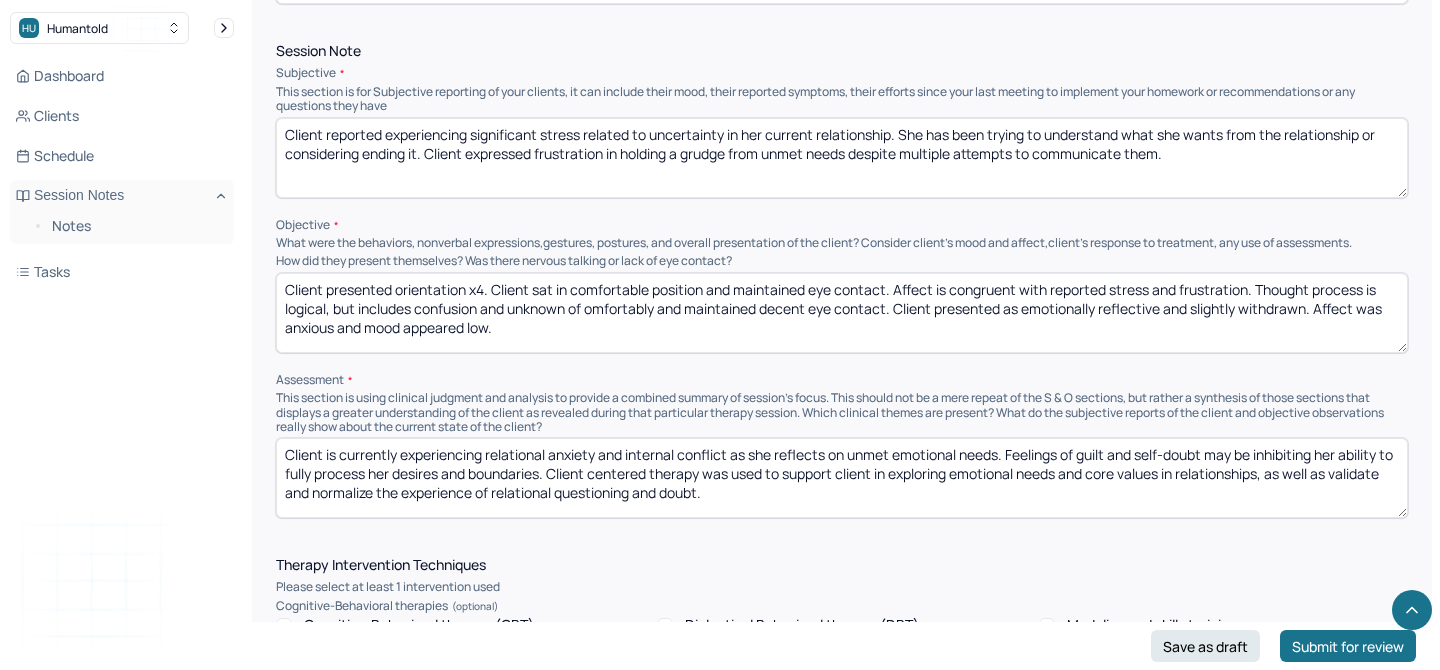 drag, startPoint x: 574, startPoint y: 285, endPoint x: 604, endPoint y: 332, distance: 55.758408 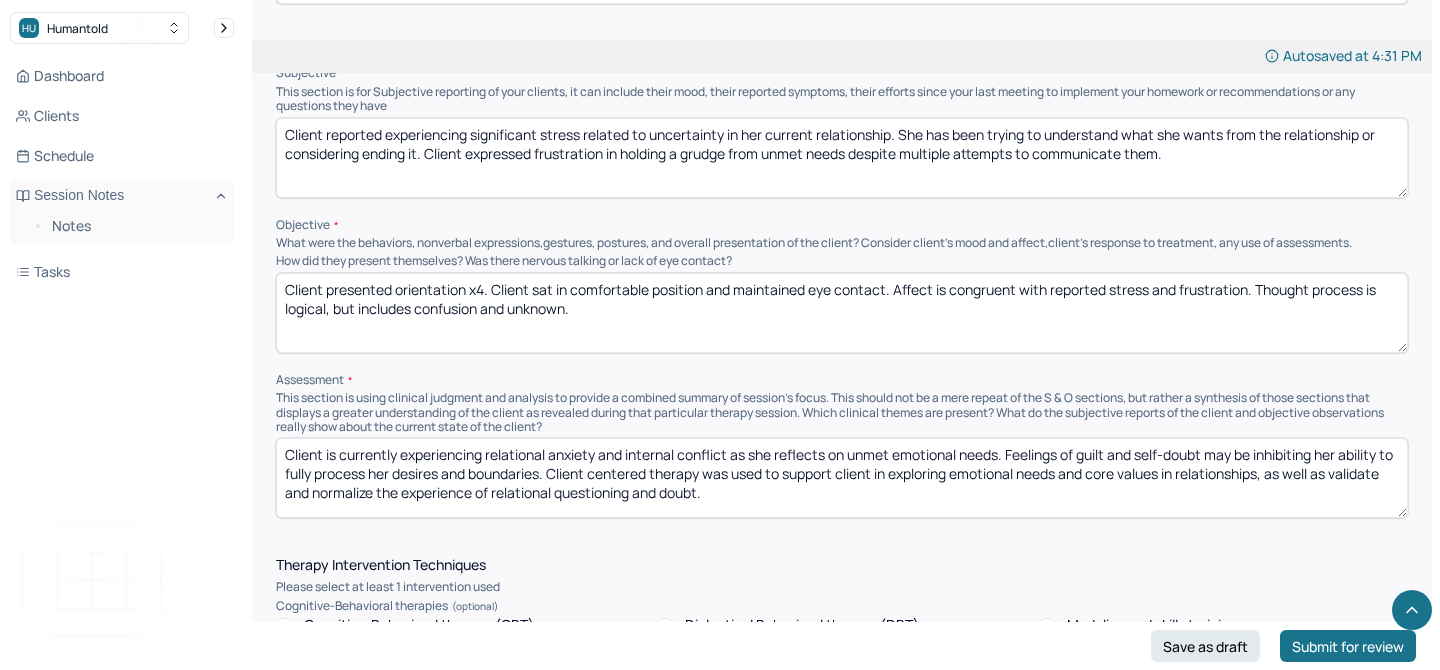 type on "Client presented orientation x4. Client sat in comfortable position and maintained eye contact. Affect is congruent with reported stress and frustration. Thought process is logical, but includes confusion and unknown." 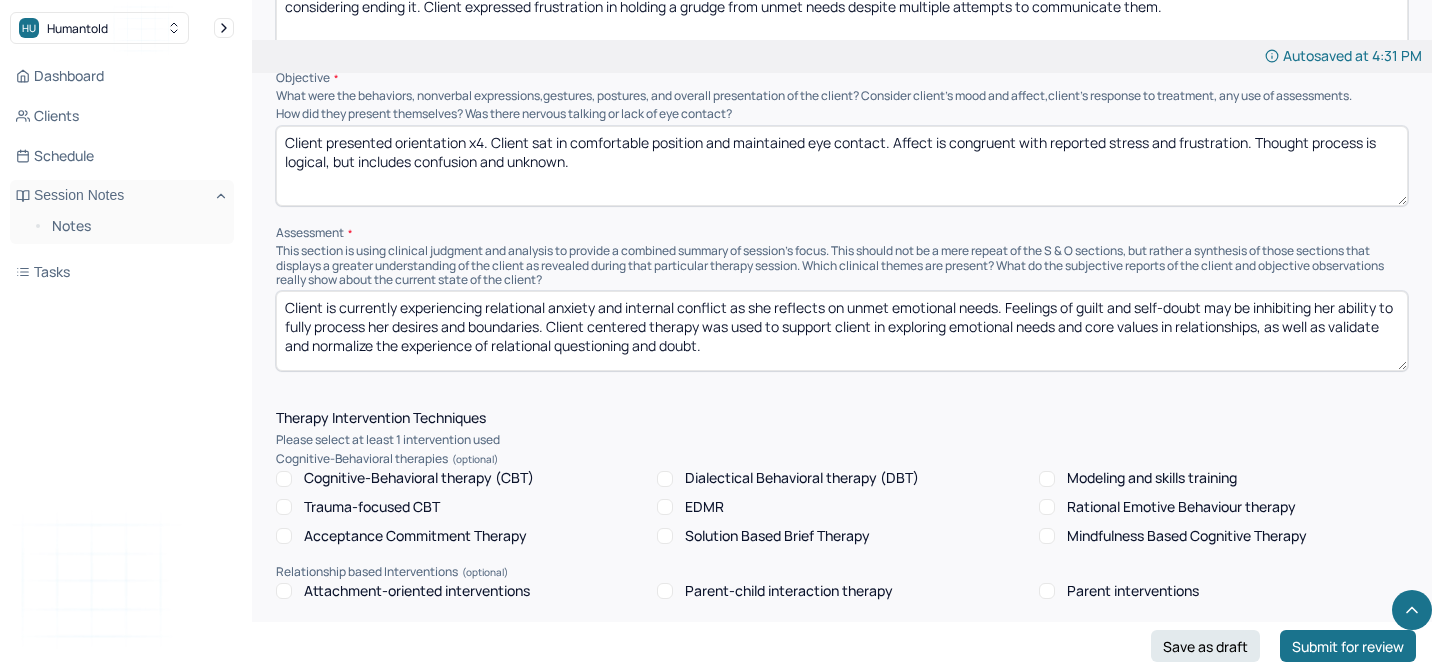 scroll, scrollTop: 1371, scrollLeft: 0, axis: vertical 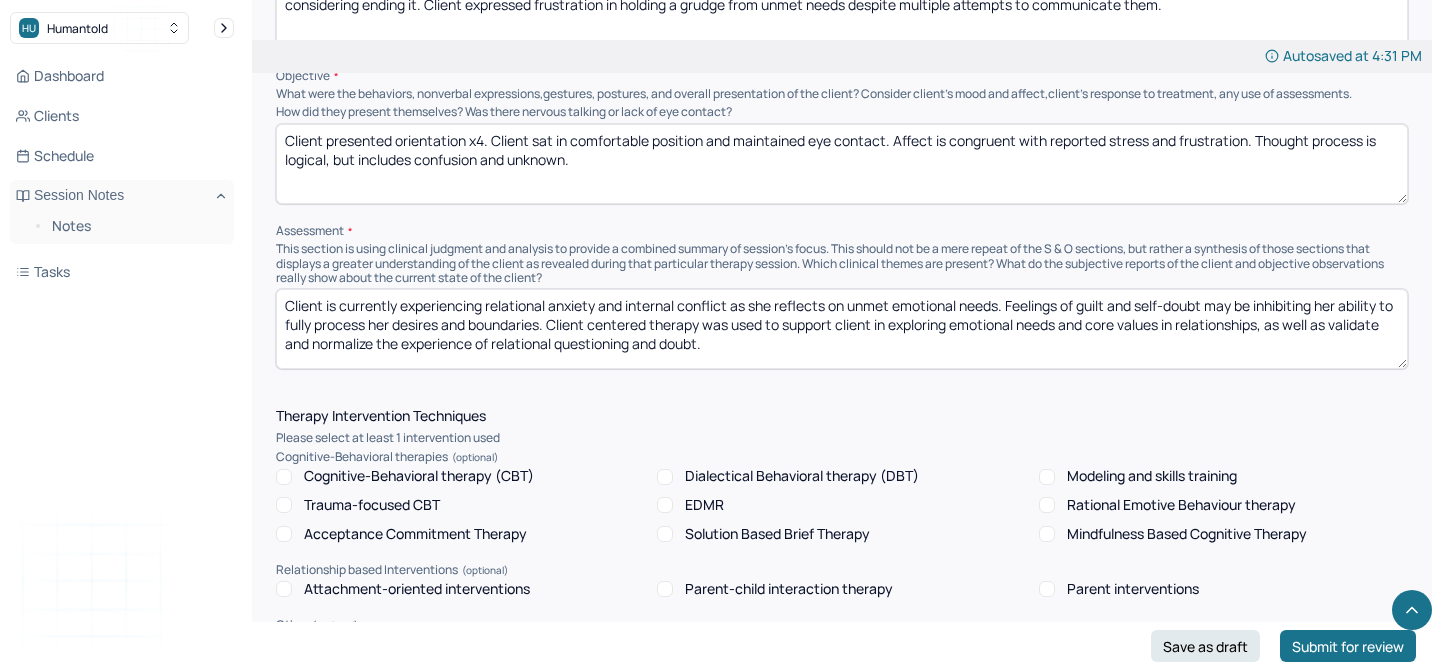 drag, startPoint x: 490, startPoint y: 282, endPoint x: 713, endPoint y: 339, distance: 230.16951 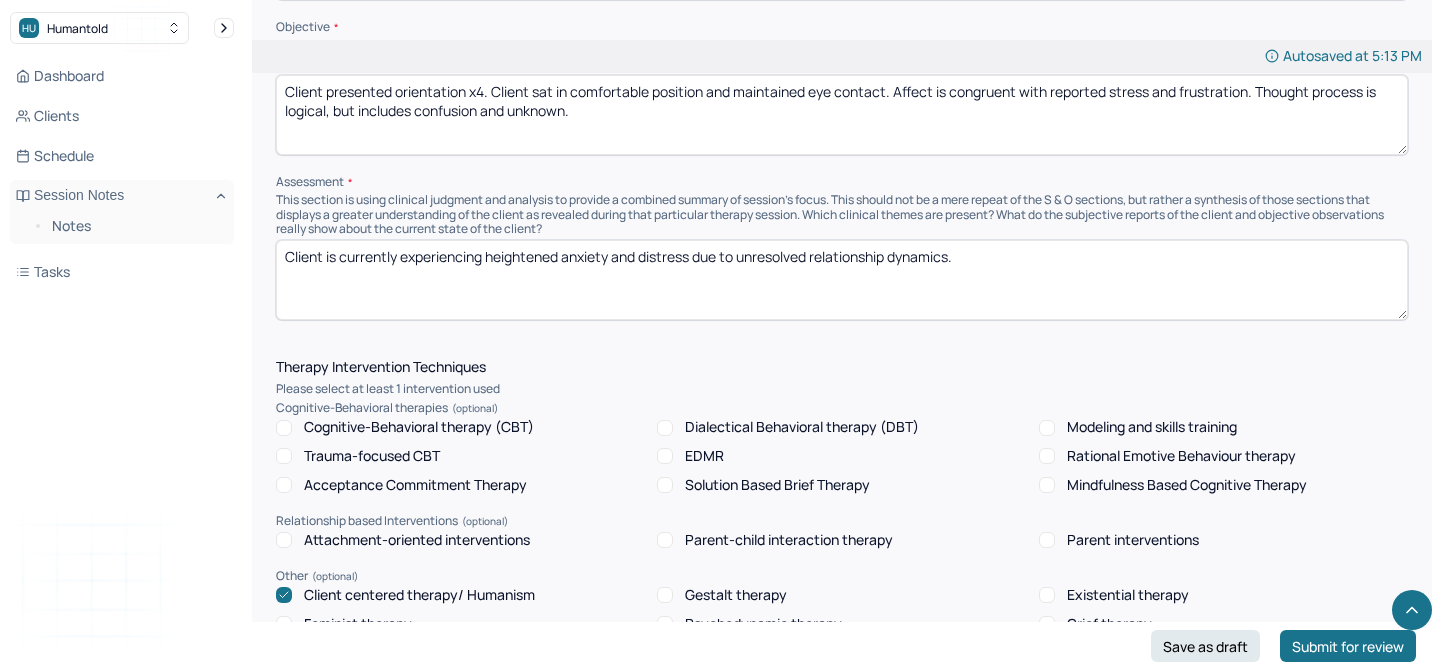 scroll, scrollTop: 1417, scrollLeft: 0, axis: vertical 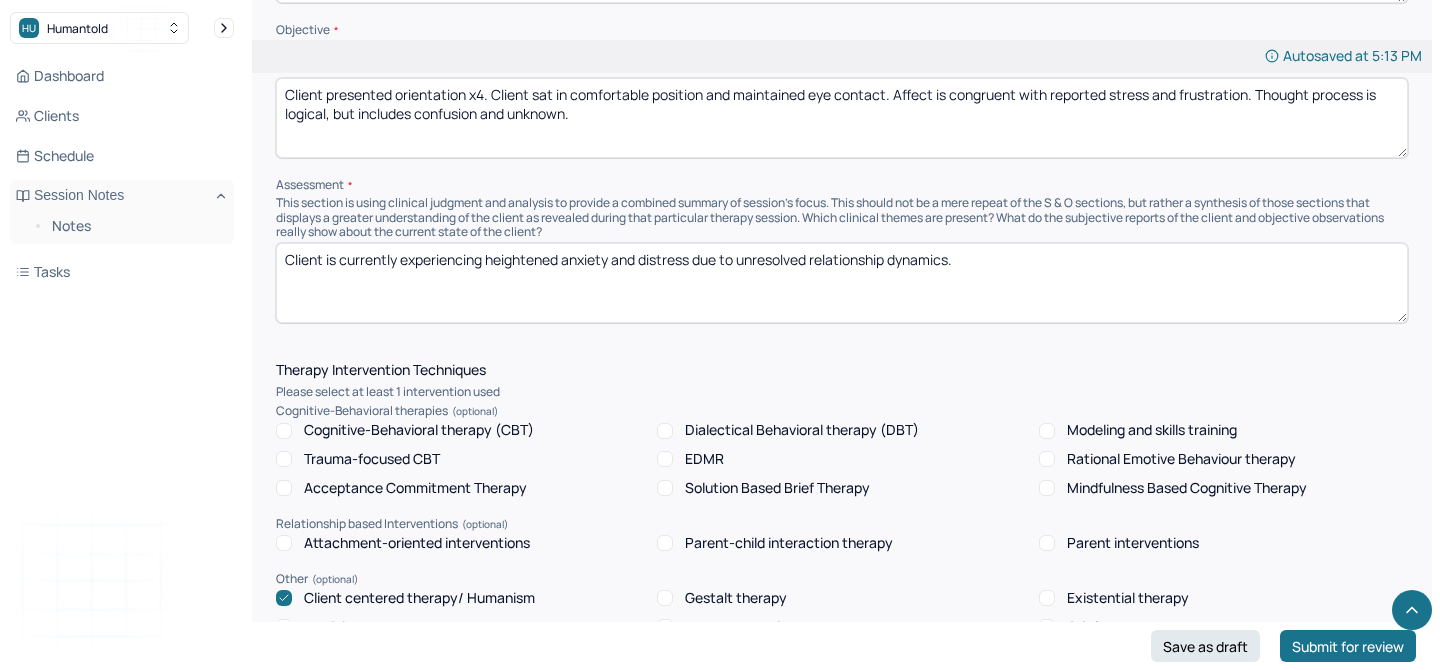click on "Client is currently experiencing heightened anxiety and distress due to unresolved relationship dynamics." at bounding box center [842, 283] 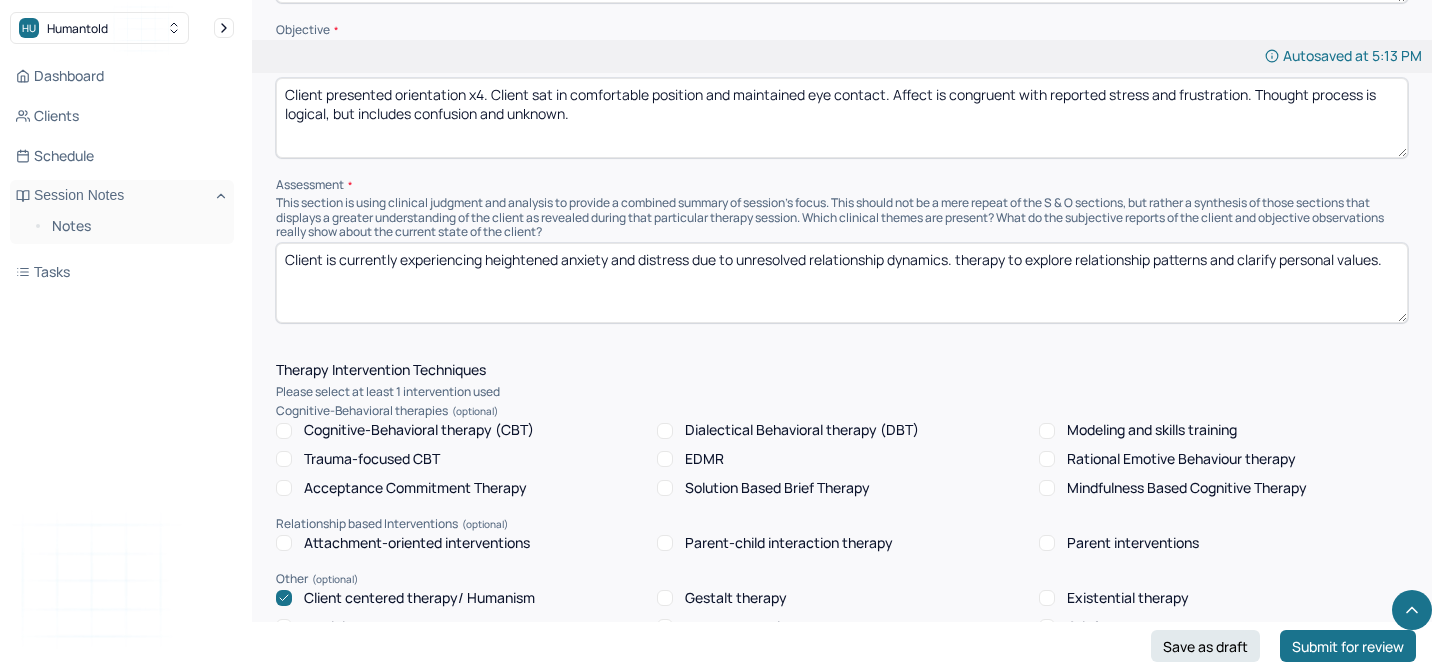 click on "Client is currently experiencing heightened anxiety and distress due to unresolved relationship dynamics." at bounding box center [842, 283] 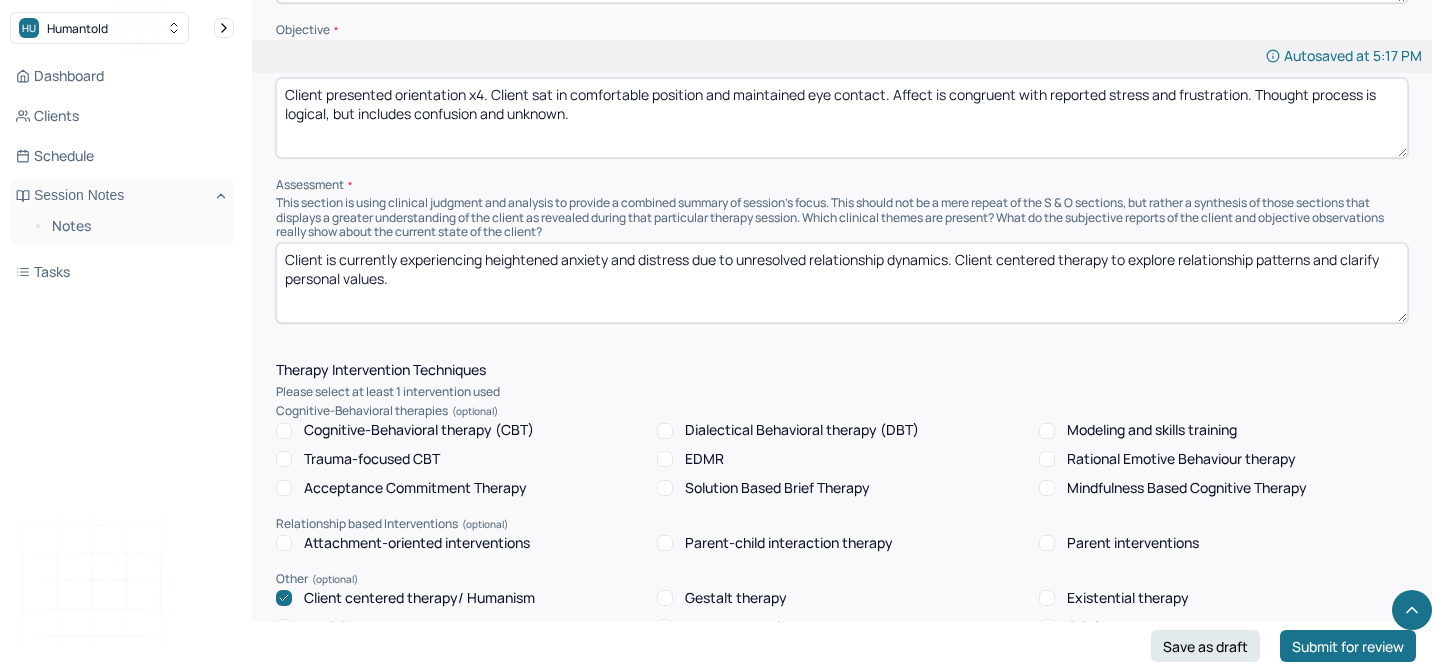 click on "Client is currently experiencing heightened anxiety and distress due to unresolved relationship dynamics. Client centered therapy to explore relationship patterns and clarify personal values." at bounding box center [842, 283] 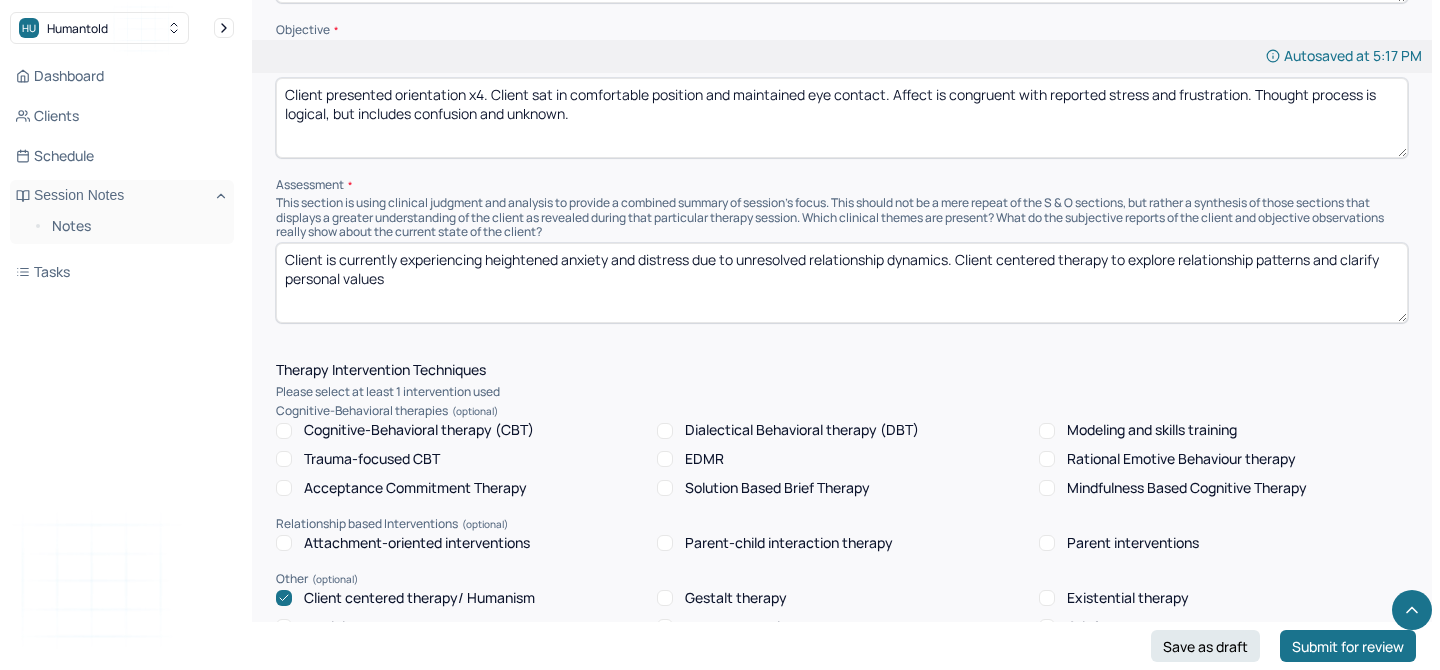 paste on "to support clarity around staying or leaving the relationship" 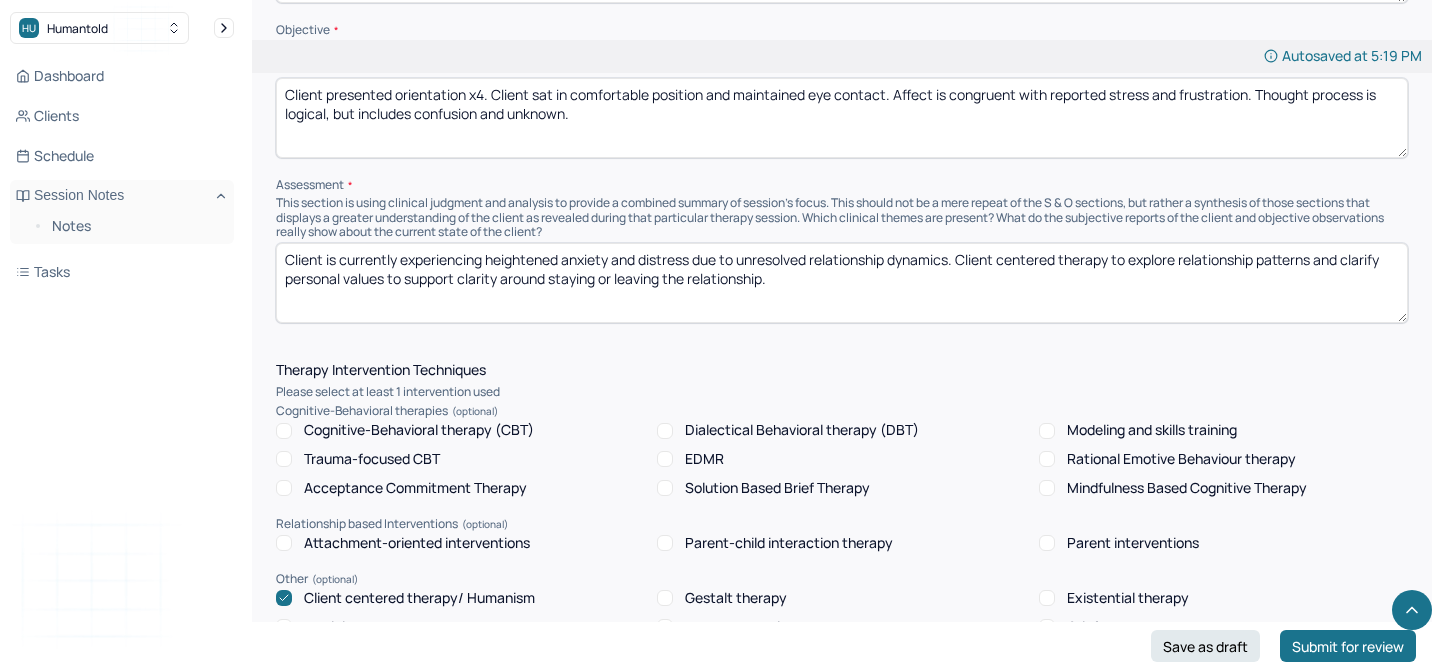 drag, startPoint x: 803, startPoint y: 265, endPoint x: 553, endPoint y: 254, distance: 250.24188 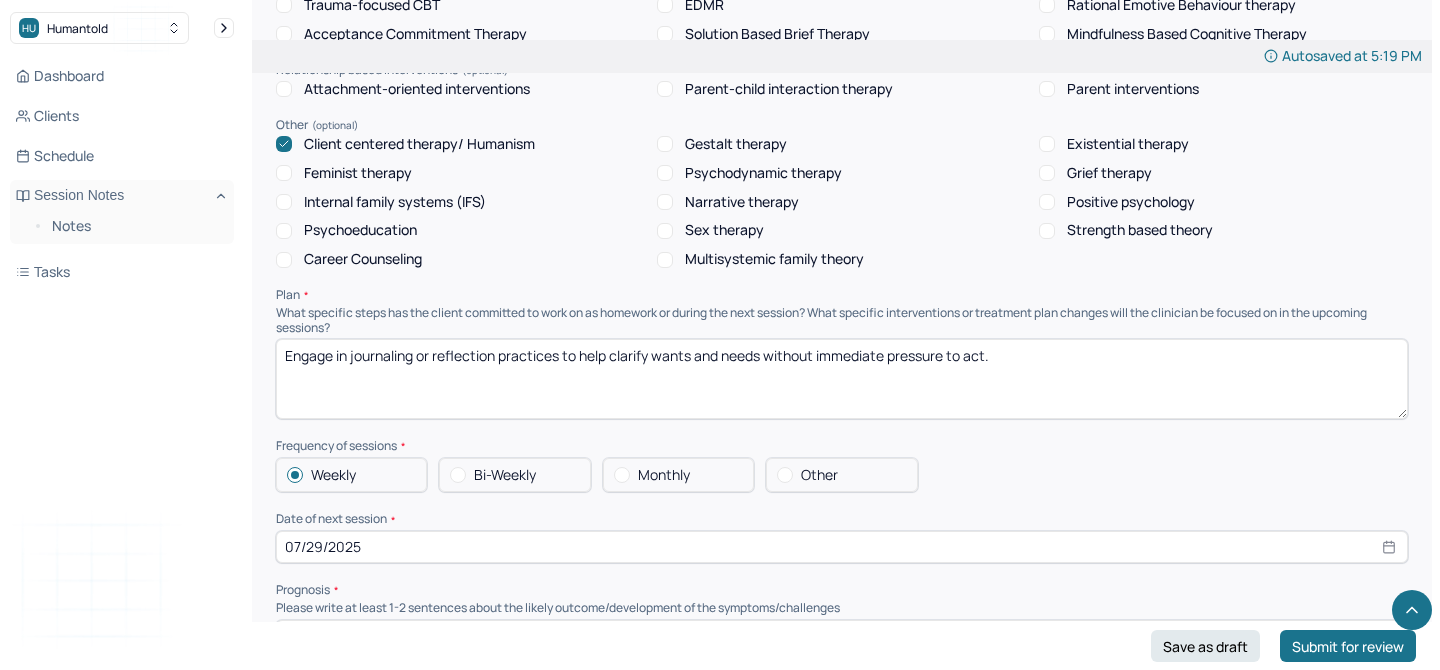 scroll, scrollTop: 1875, scrollLeft: 0, axis: vertical 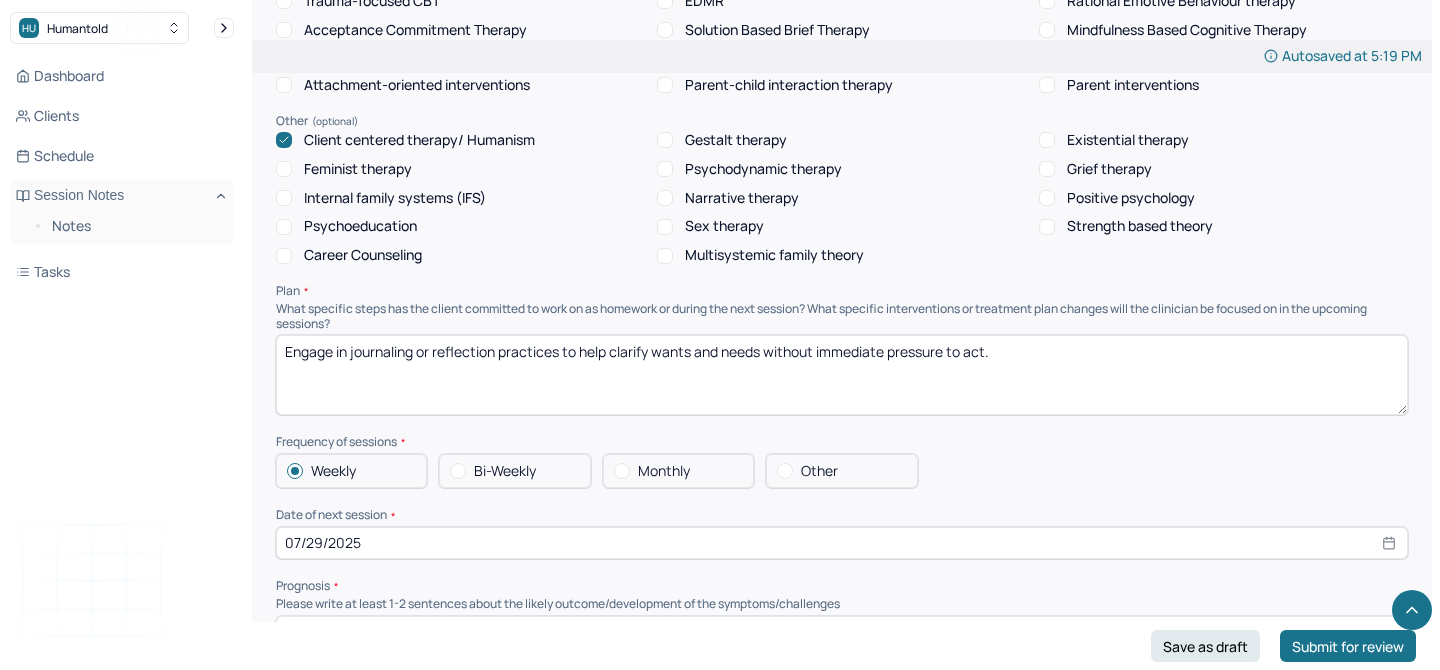 type on "Client is currently experiencing heightened anxiety and distress due to unresolved relationship dynamics. Client centered therapy to explore relationship patterns and clarify personal values to support clarity around decision making." 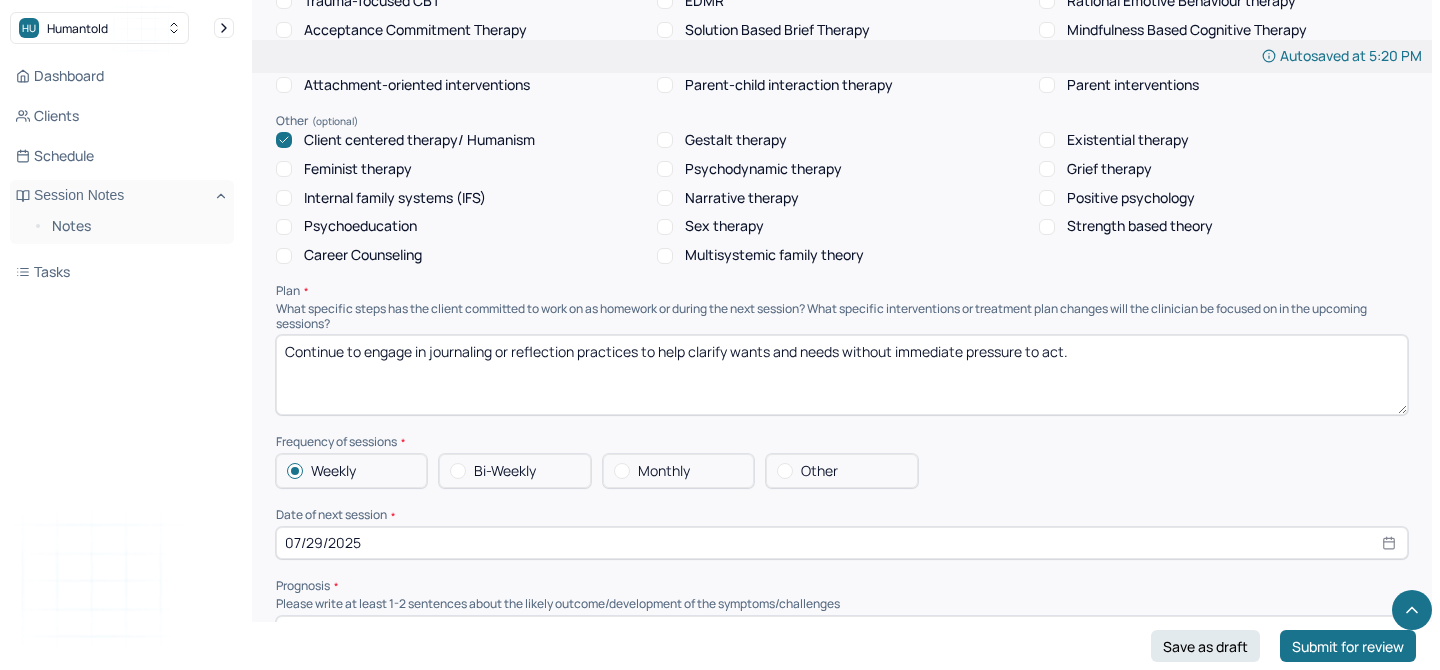 drag, startPoint x: 499, startPoint y: 327, endPoint x: 644, endPoint y: 325, distance: 145.0138 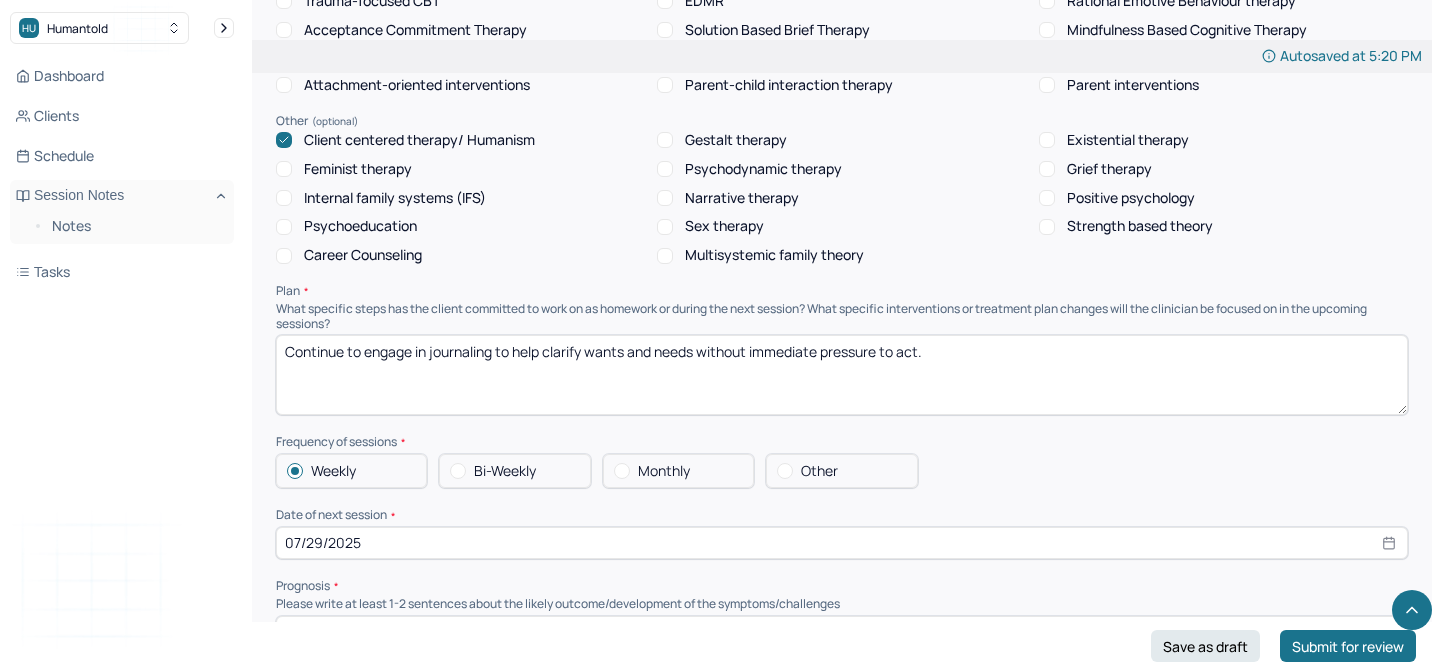 drag, startPoint x: 701, startPoint y: 328, endPoint x: 939, endPoint y: 326, distance: 238.0084 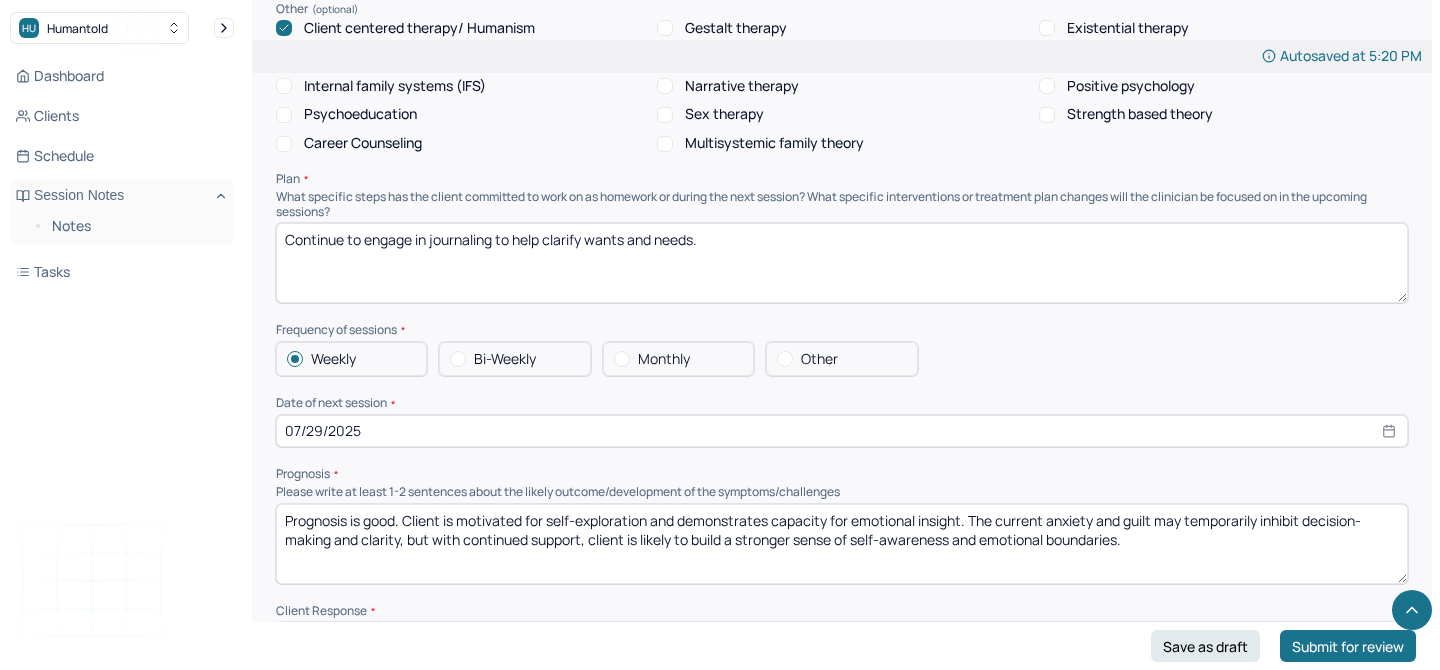 scroll, scrollTop: 1988, scrollLeft: 0, axis: vertical 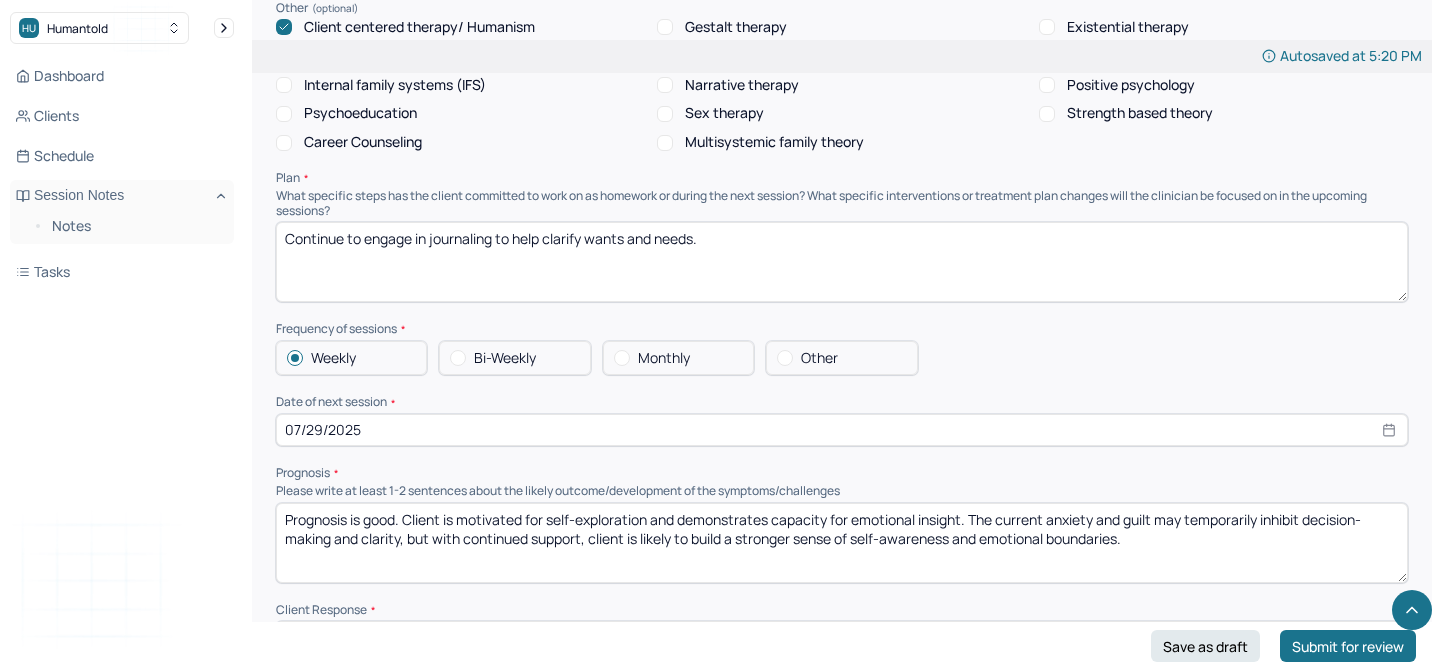 type on "Continue to engage in journaling to help clarify wants and needs." 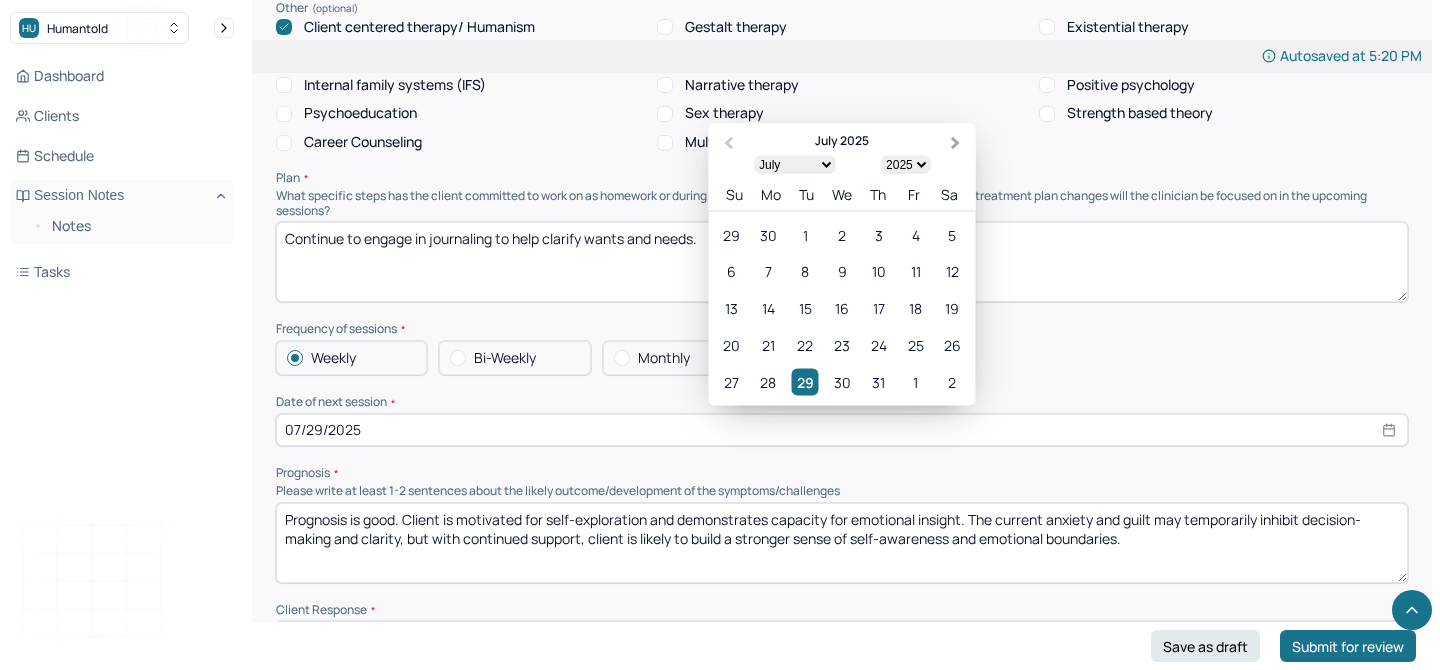 click on "Next Month" at bounding box center [958, 144] 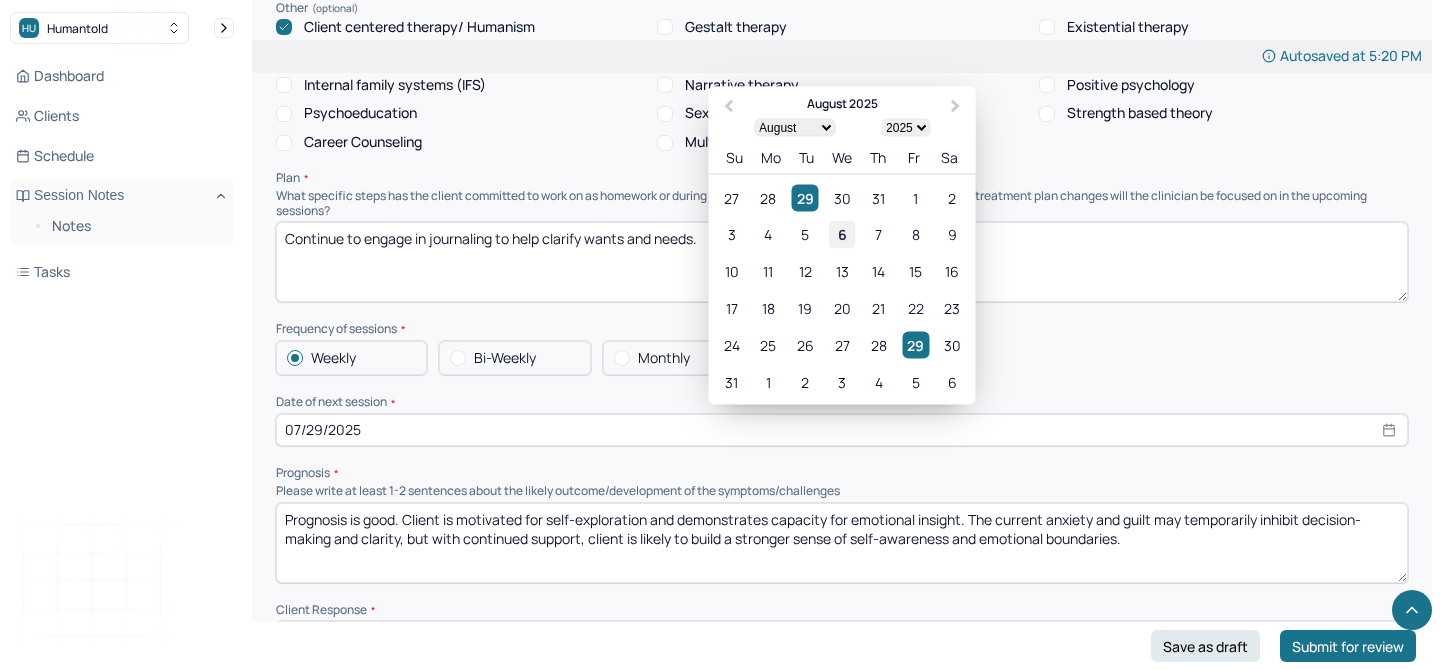click on "6" at bounding box center (841, 234) 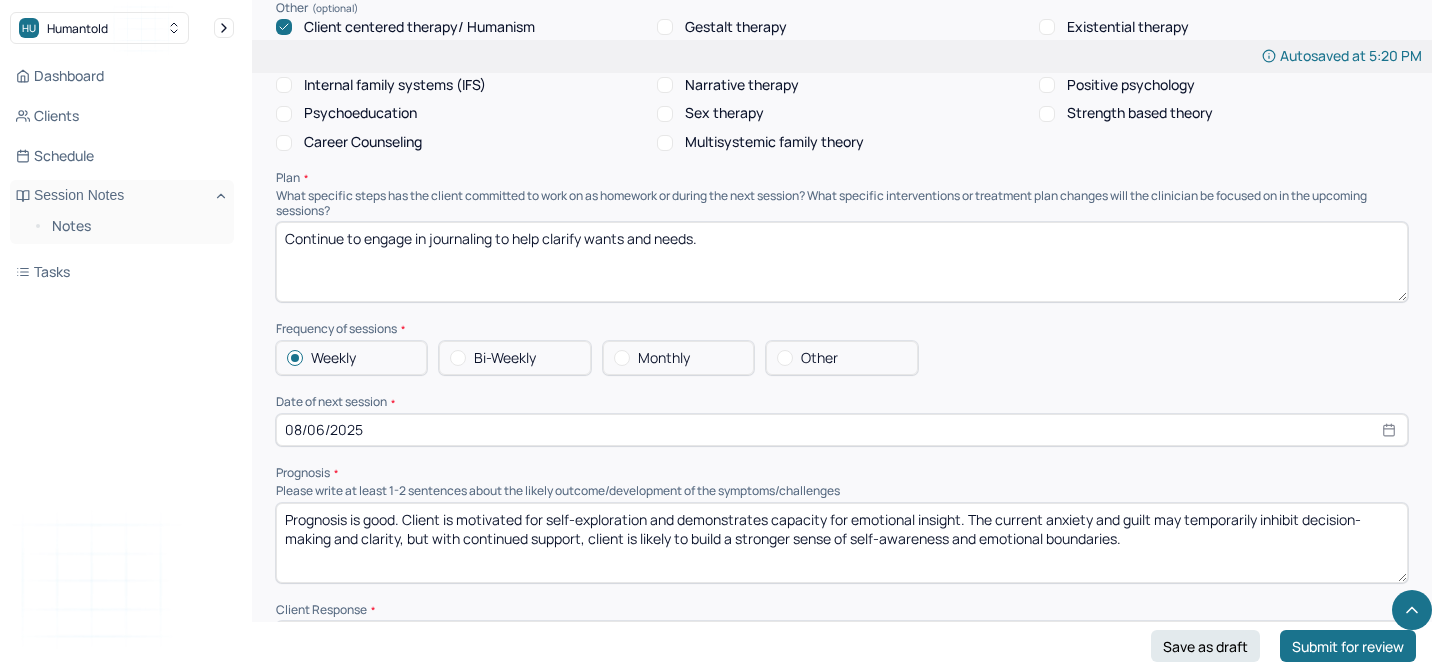 click on "Prognosis is good. Client is motivated for self-exploration and demonstrates capacity for emotional insight. The current anxiety and guilt may temporarily inhibit decision-making and clarity, but with continued support, client is likely to build a stronger sense of self-awareness and emotional boundaries." at bounding box center [842, 543] 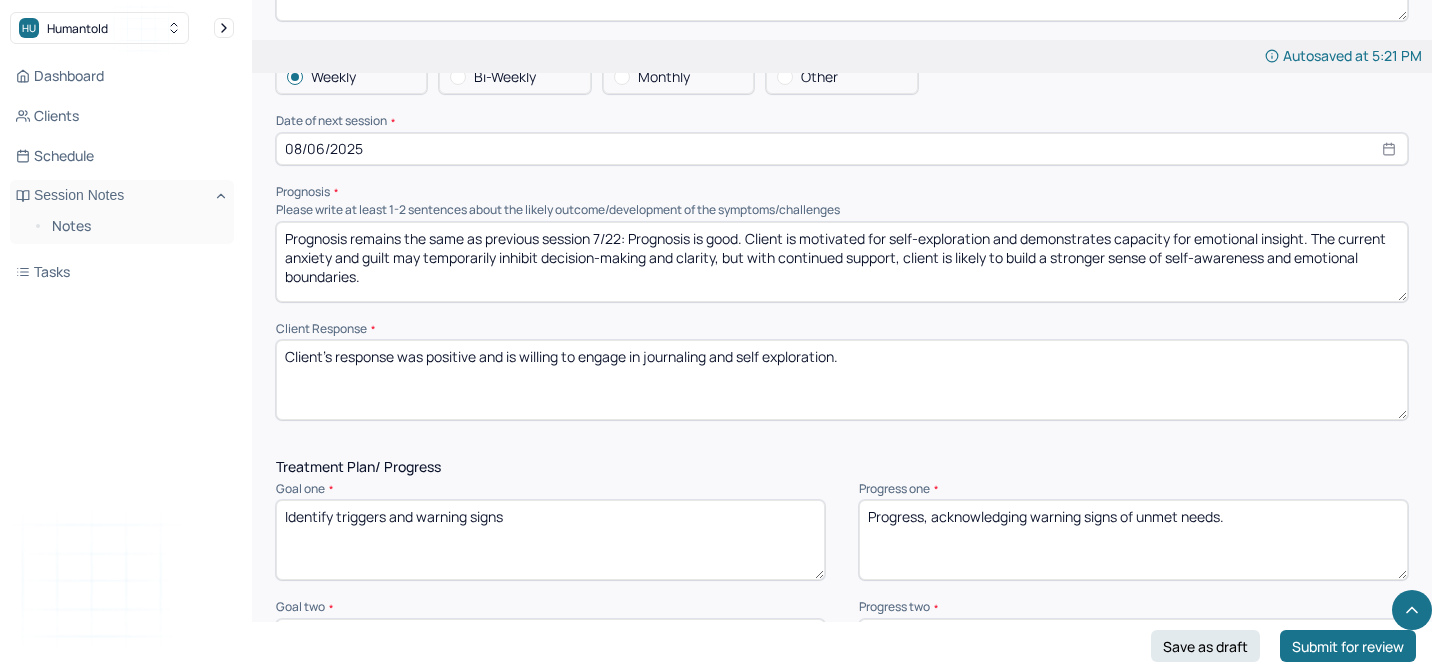scroll, scrollTop: 2273, scrollLeft: 0, axis: vertical 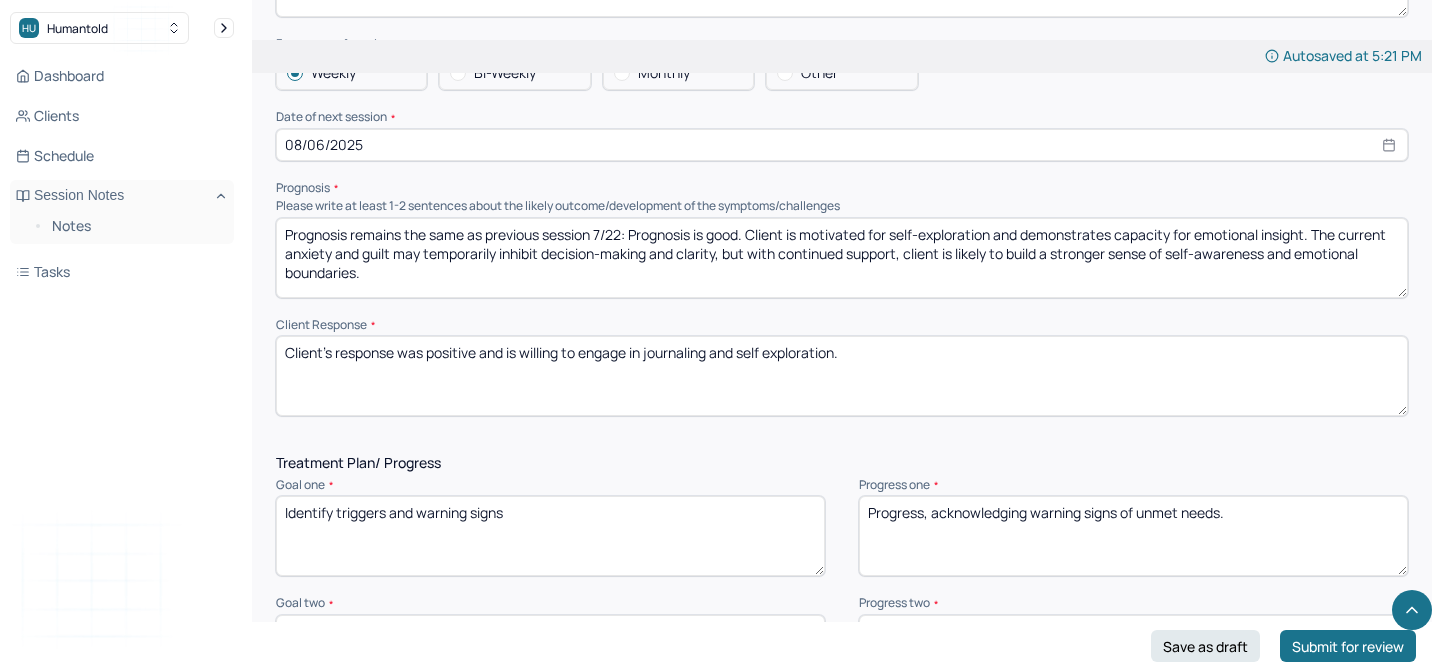 type on "Prognosis remains the same as previous session 7/22: Prognosis is good. Client is motivated for self-exploration and demonstrates capacity for emotional insight. The current anxiety and guilt may temporarily inhibit decision-making and clarity, but with continued support, client is likely to build a stronger sense of self-awareness and emotional boundaries." 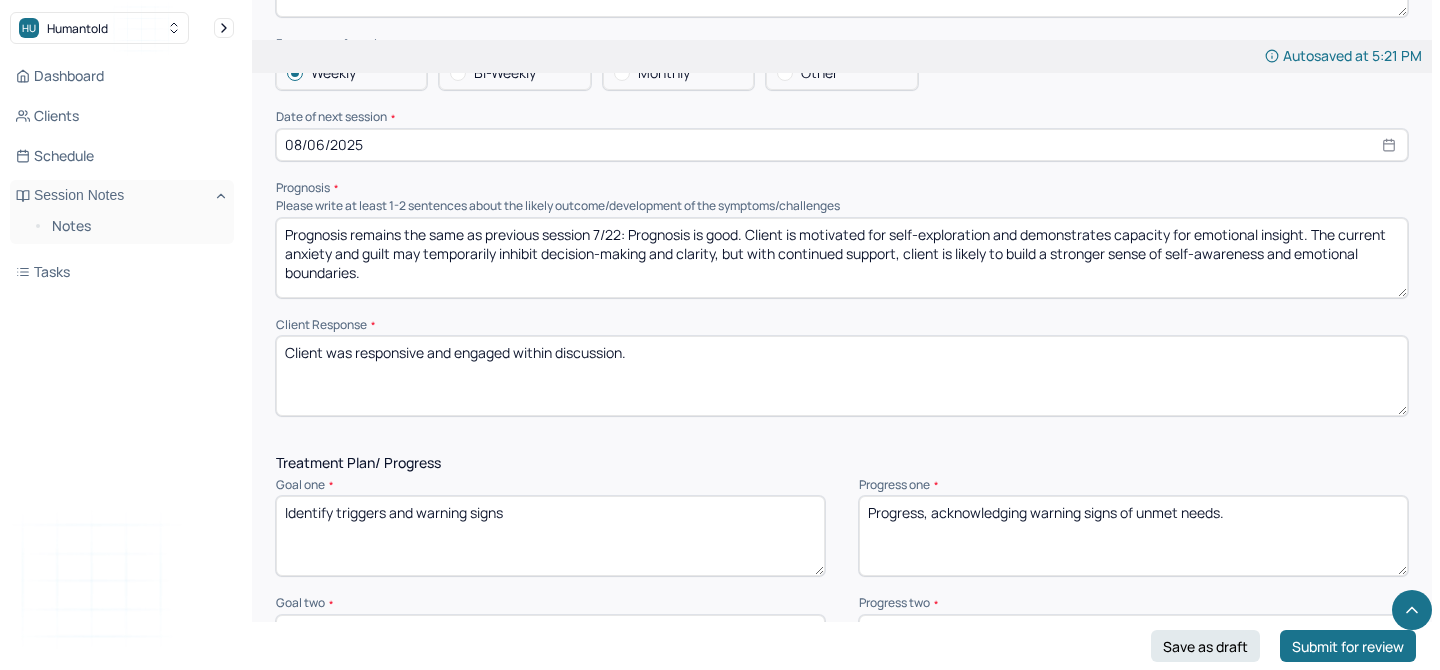 scroll, scrollTop: 2467, scrollLeft: 0, axis: vertical 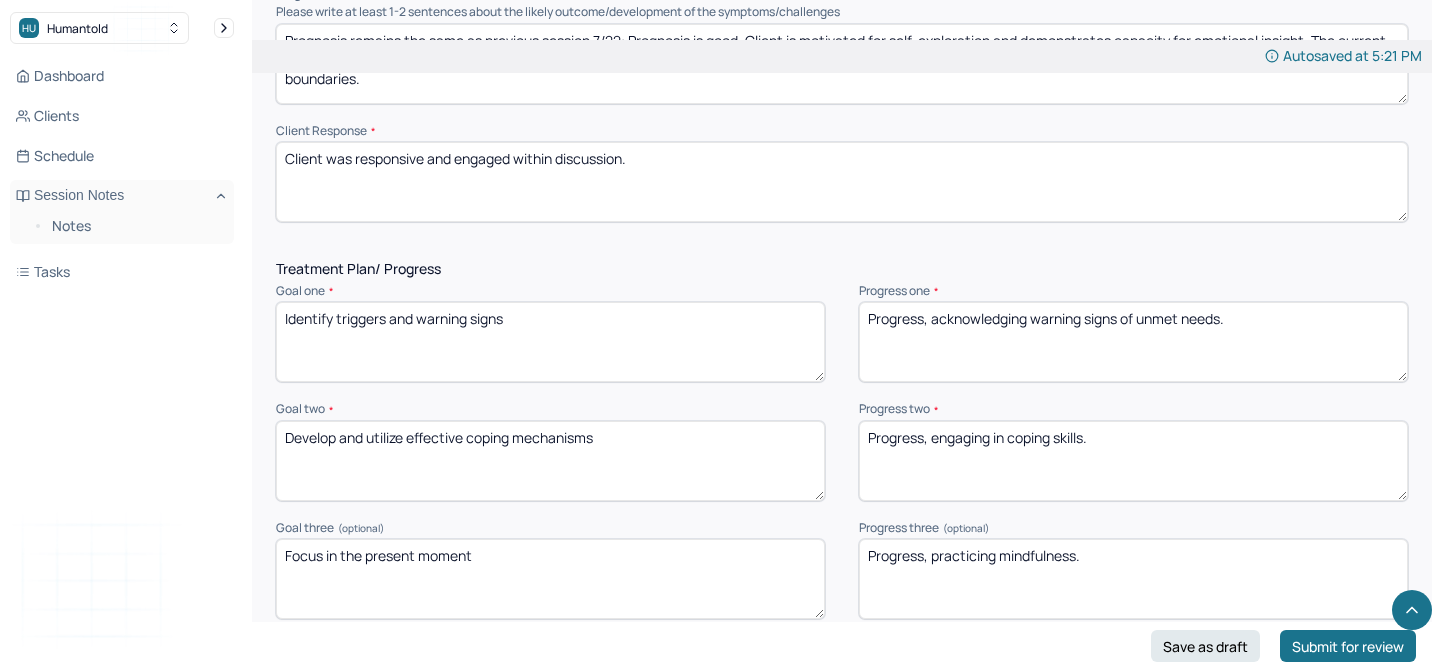 type on "Client was responsive and engaged within discussion." 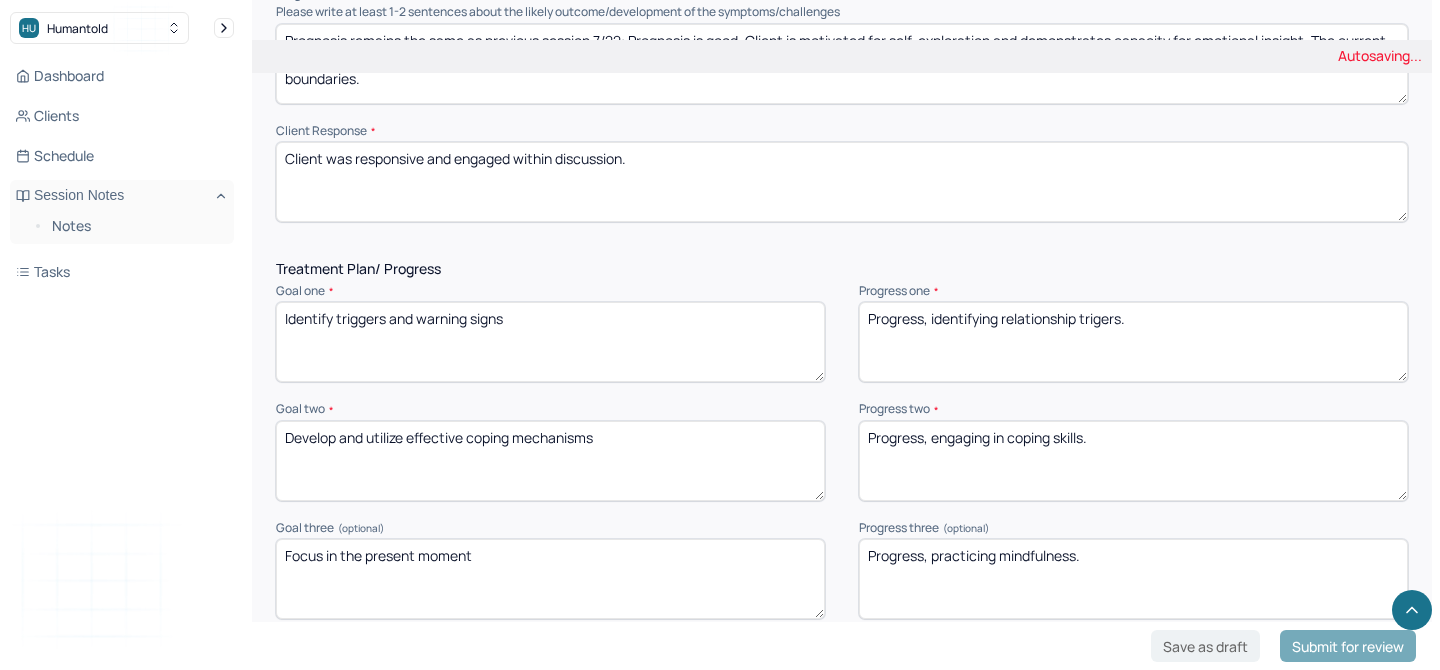 click on "Progress, acknowledging warning signs of unmet needs." at bounding box center (1133, 342) 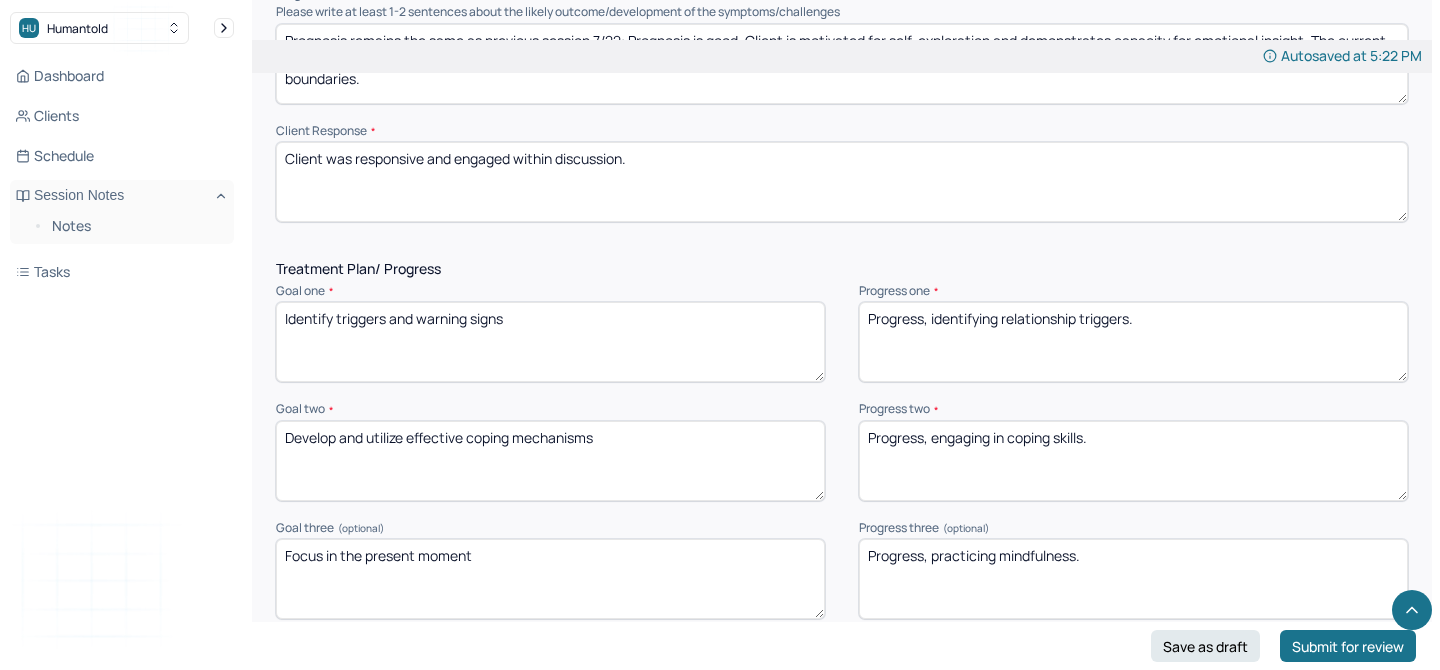 scroll, scrollTop: 2524, scrollLeft: 0, axis: vertical 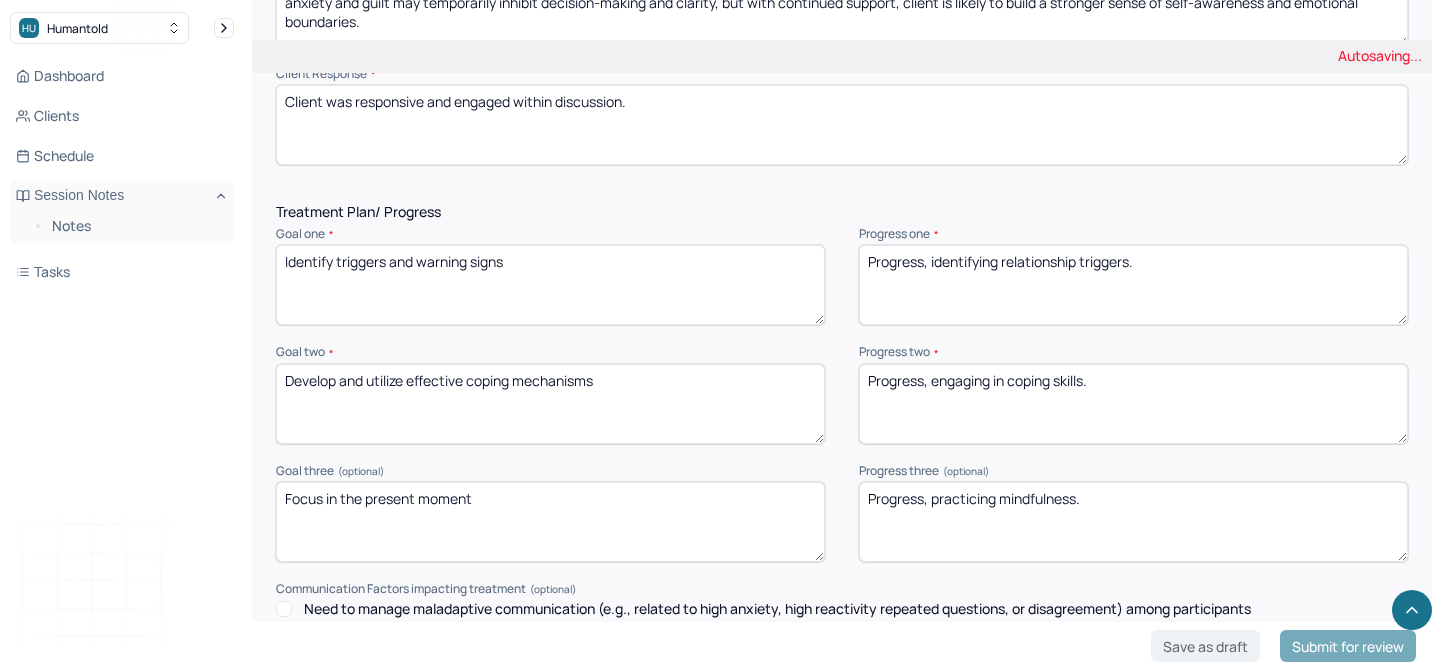 type on "Progress, identifying relationship triggers." 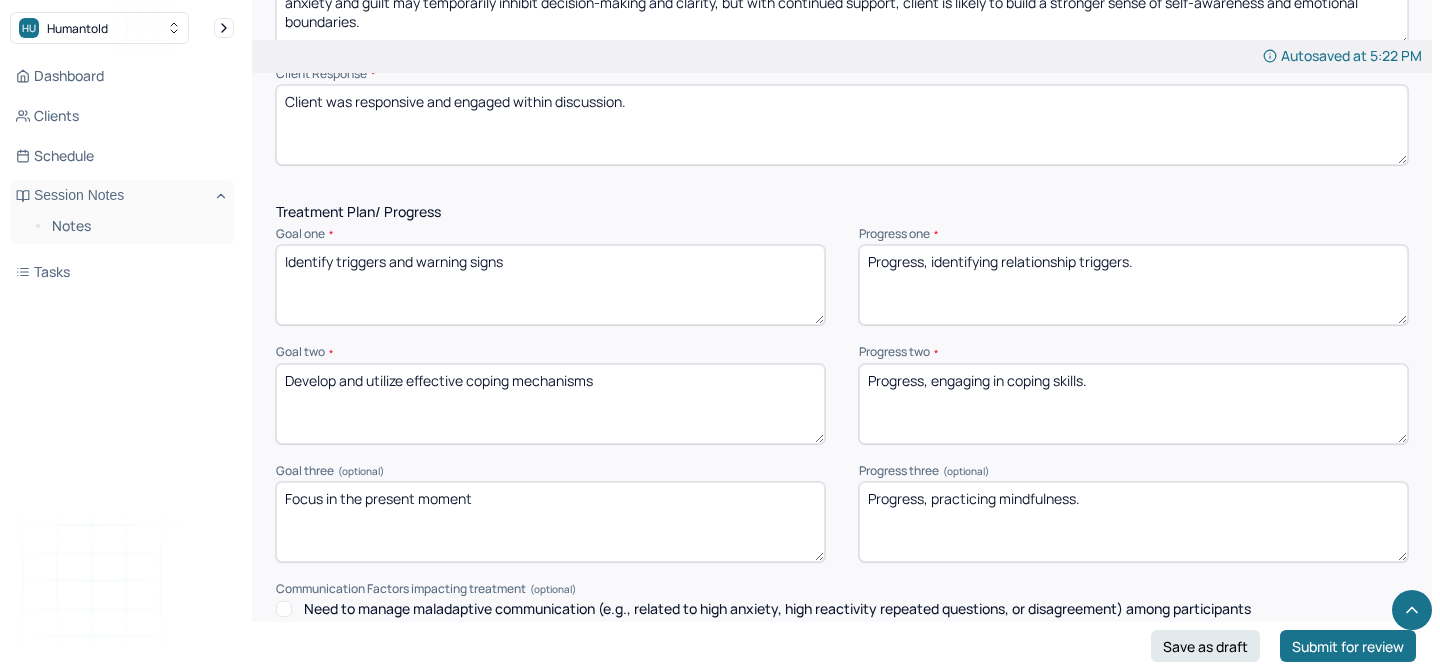 drag, startPoint x: 933, startPoint y: 356, endPoint x: 1100, endPoint y: 376, distance: 168.19334 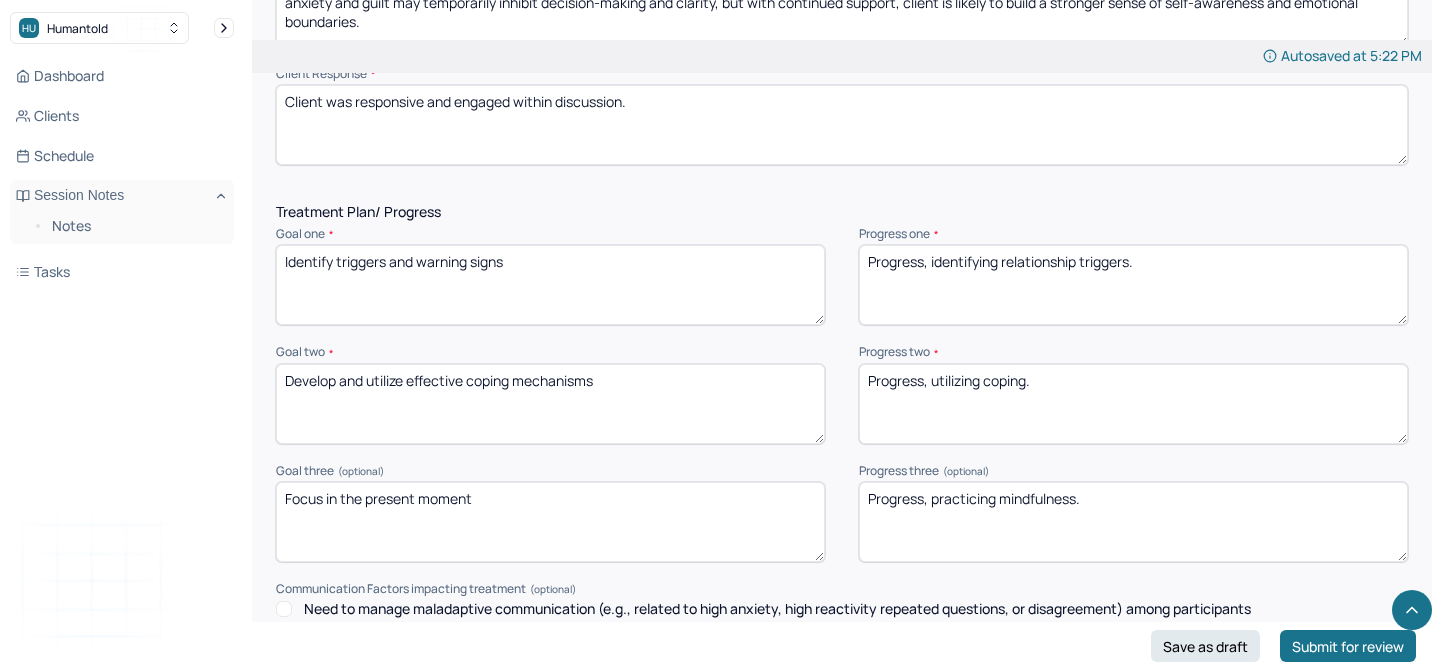 type on "Progress, utilizing coping." 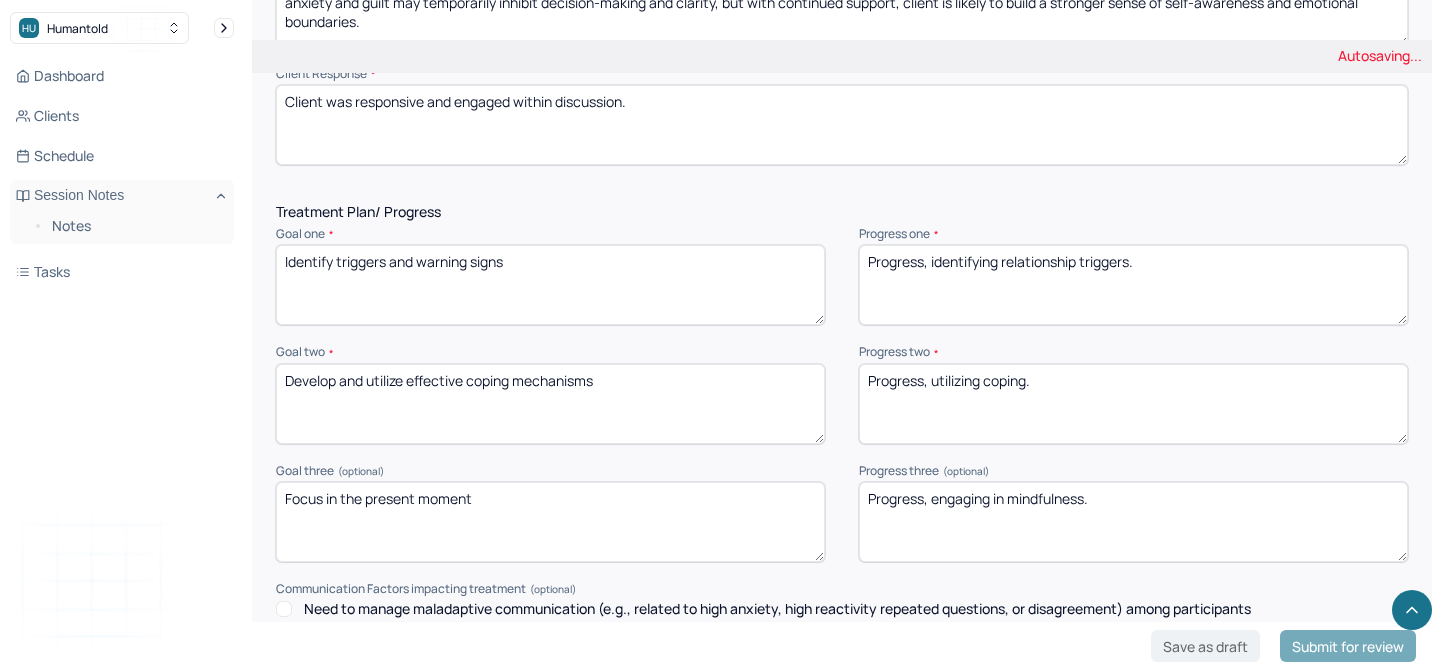 click on "Progress, practicing mindfulness." at bounding box center (1133, 522) 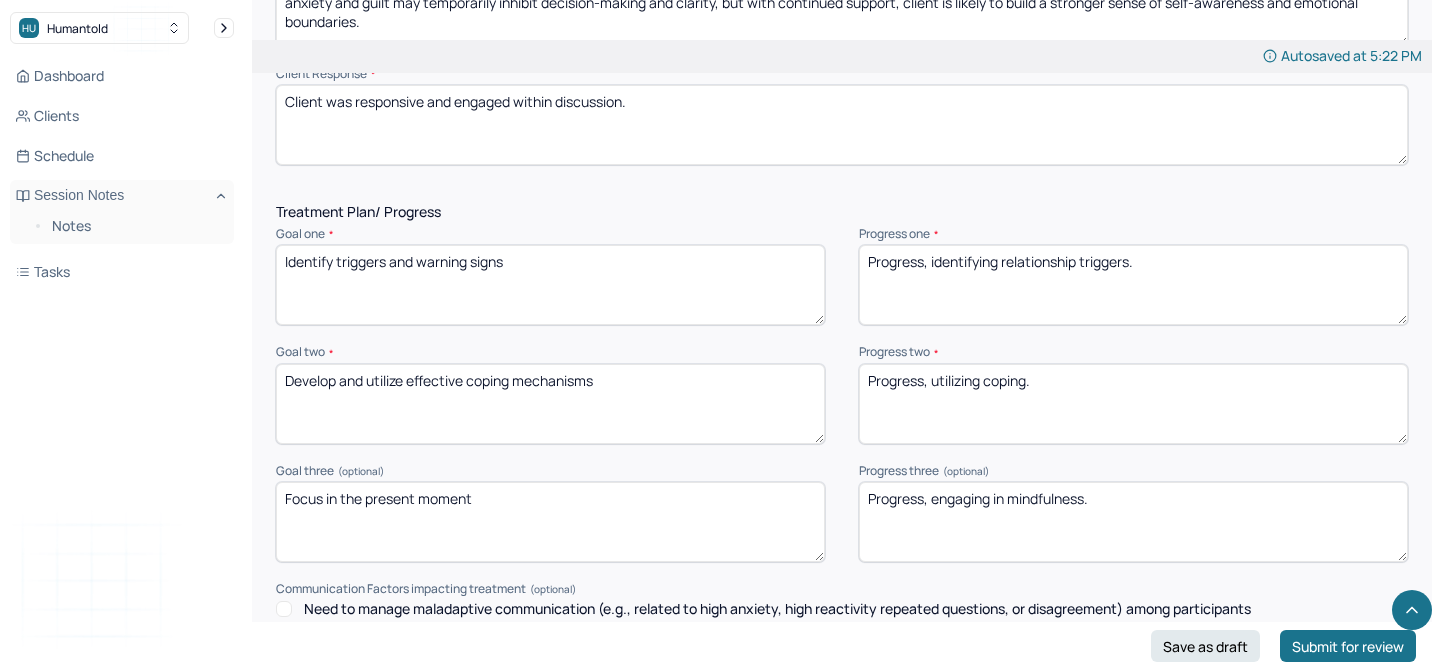 scroll, scrollTop: 2925, scrollLeft: 0, axis: vertical 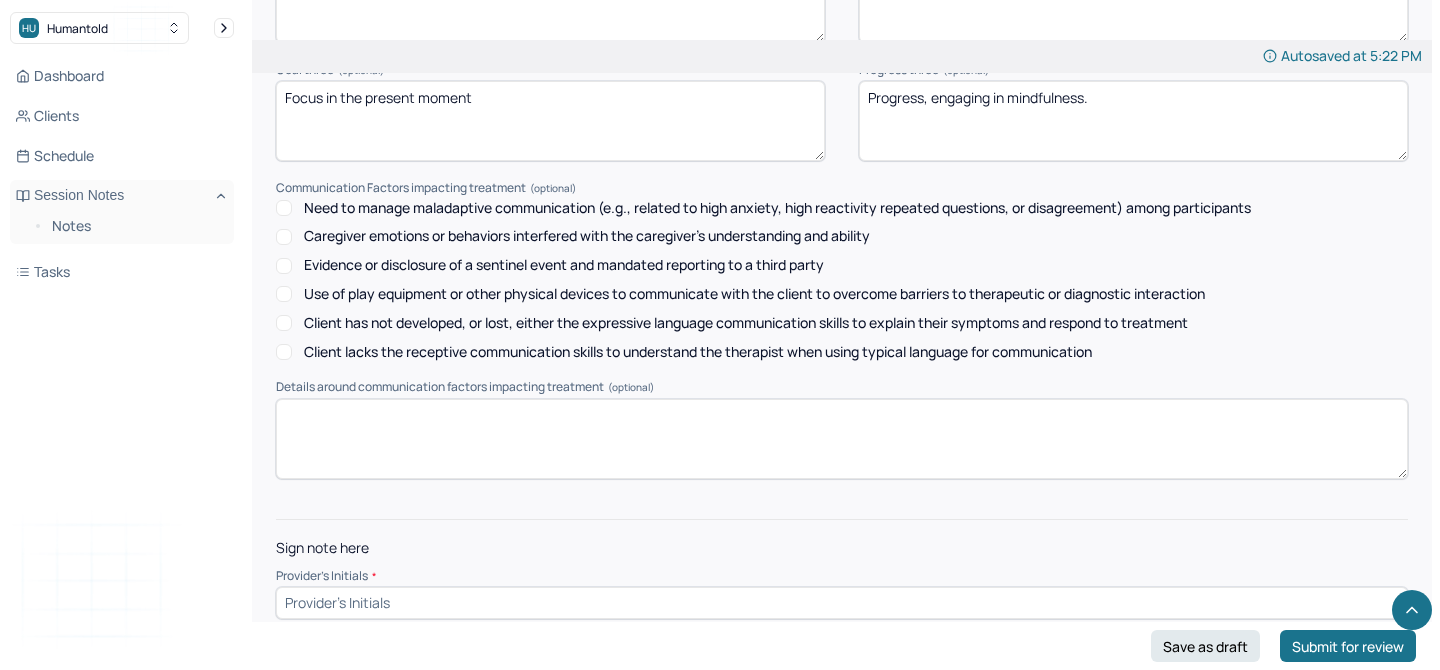 type on "Progress, engaging in mindfulness." 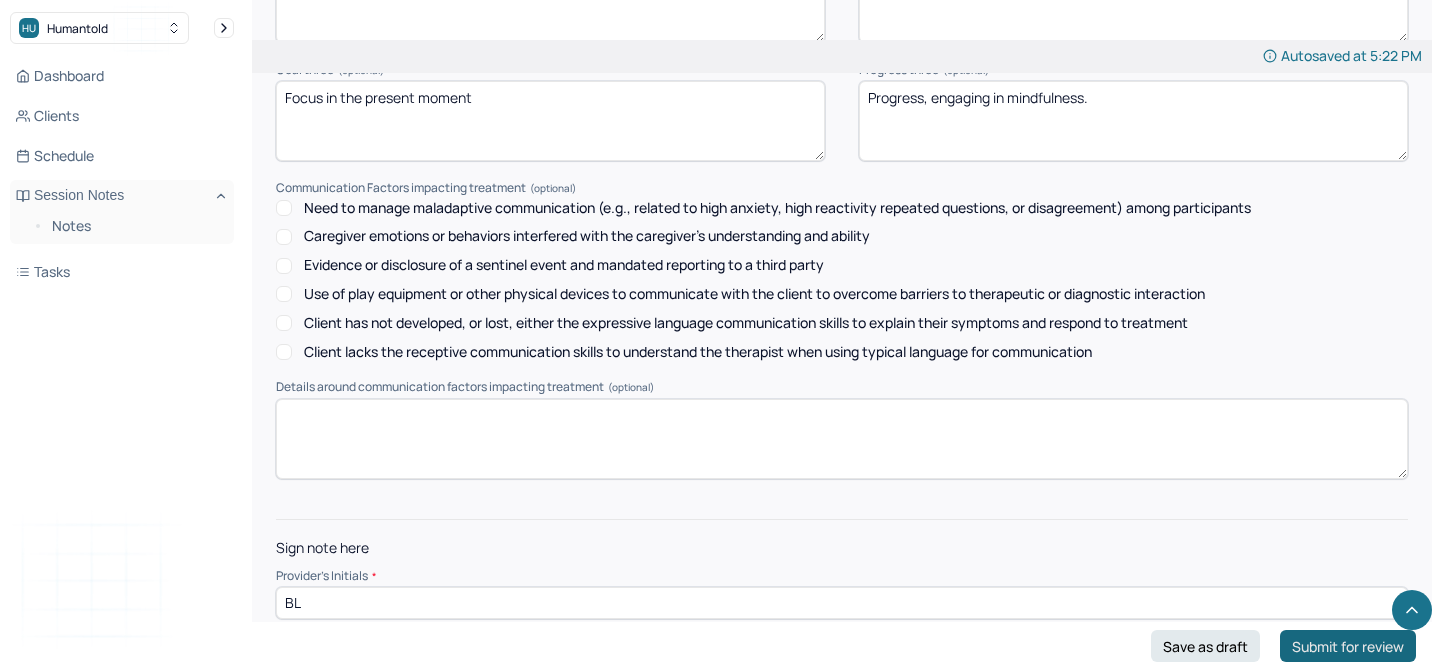 type on "BL" 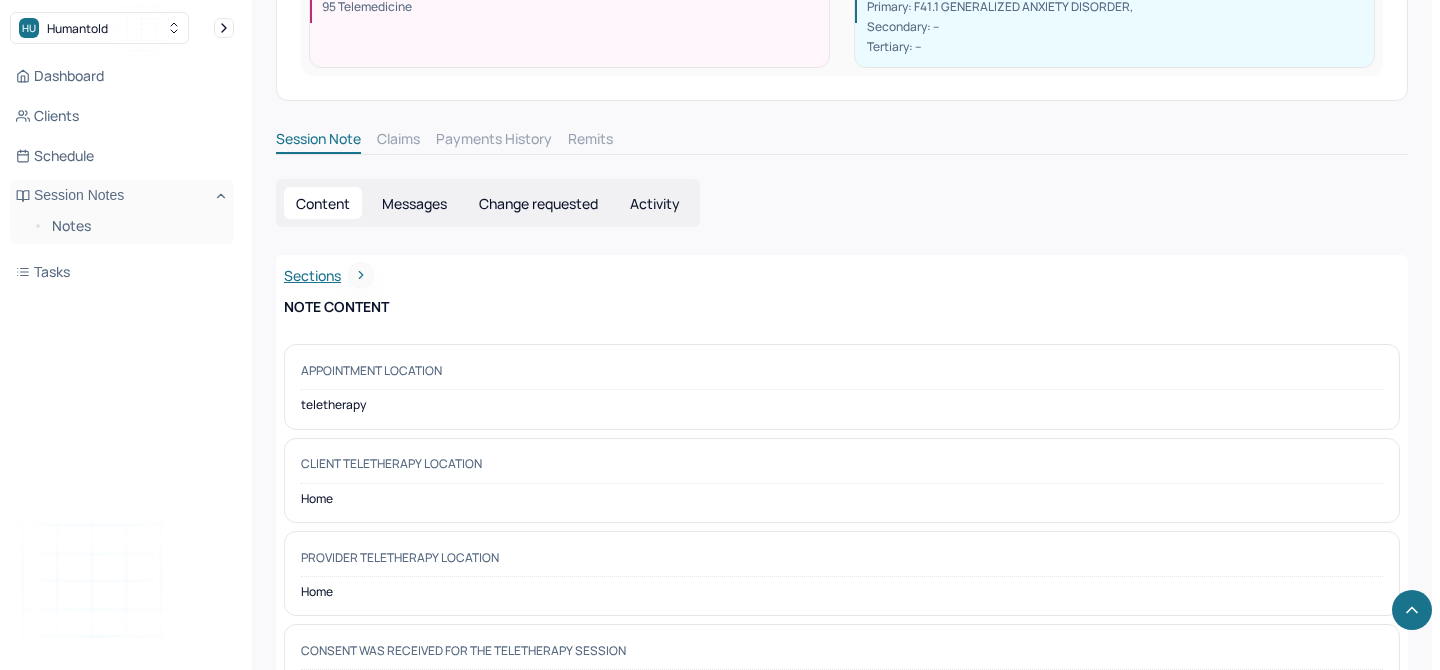 scroll, scrollTop: 0, scrollLeft: 0, axis: both 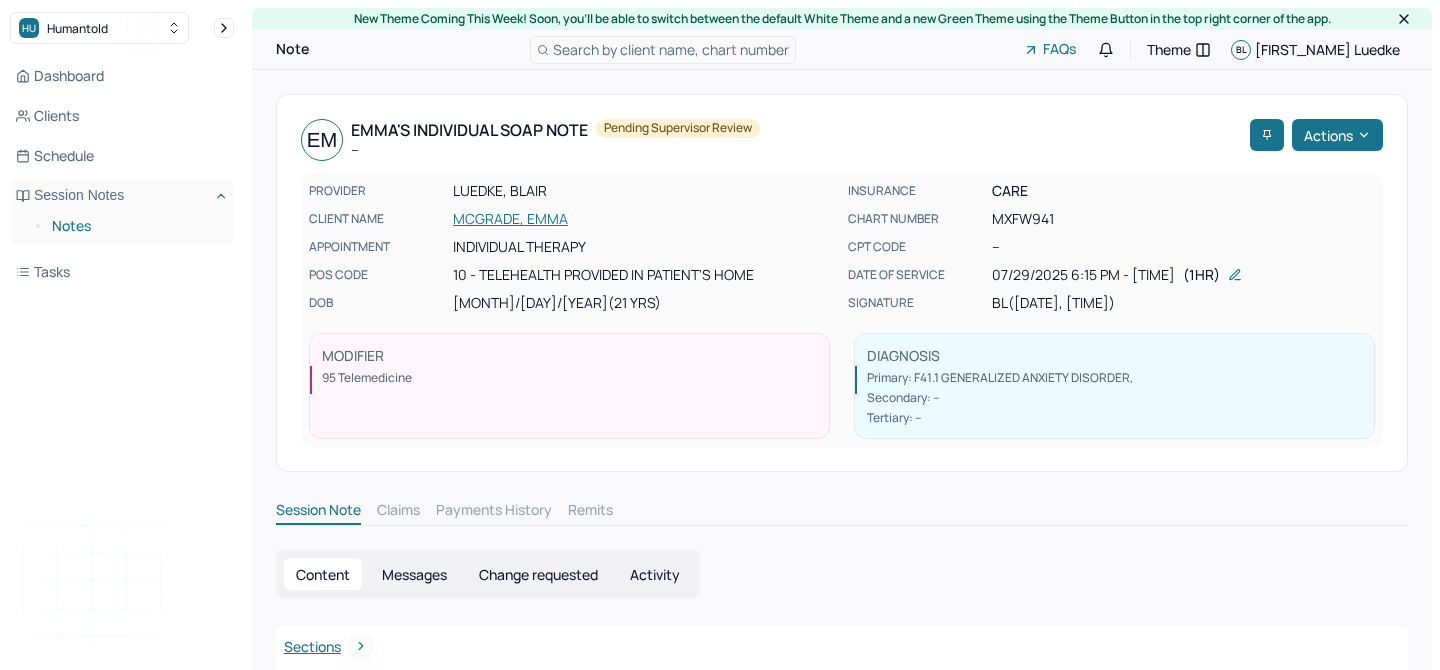 click on "Notes" at bounding box center [135, 226] 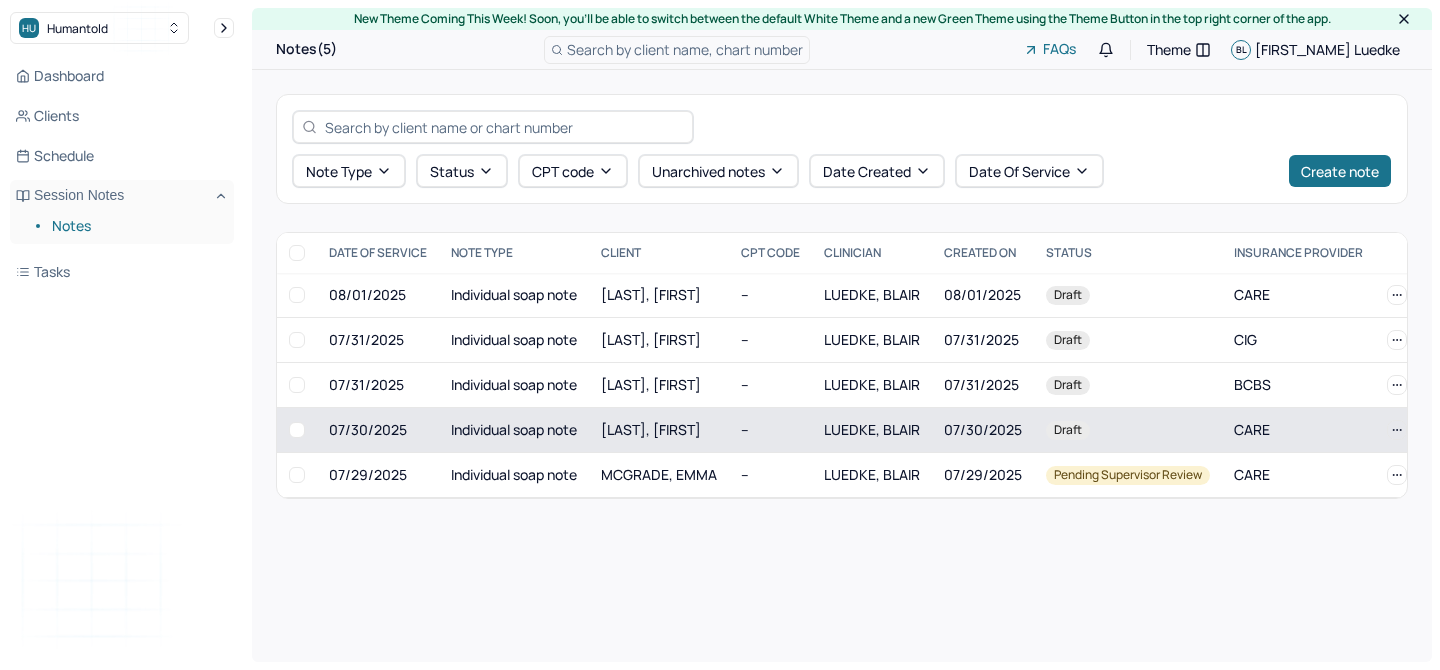 click on "[LAST], [FIRST]" at bounding box center (651, 429) 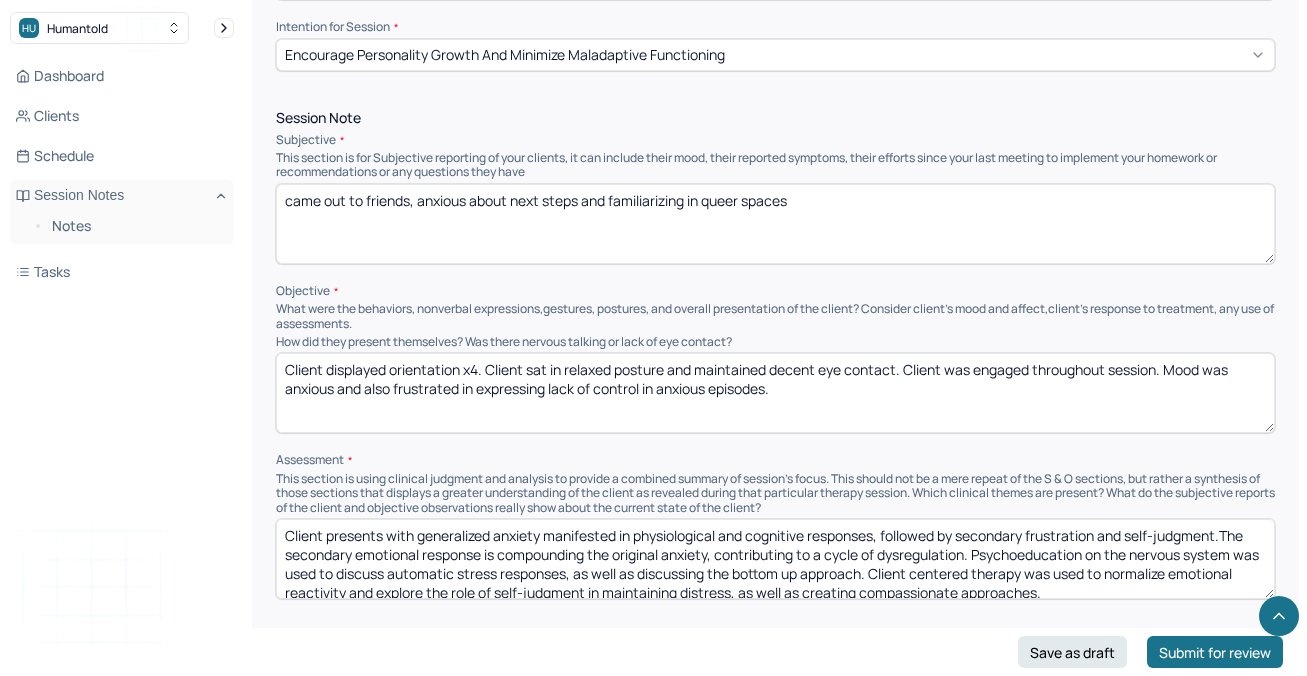 scroll, scrollTop: 1140, scrollLeft: 0, axis: vertical 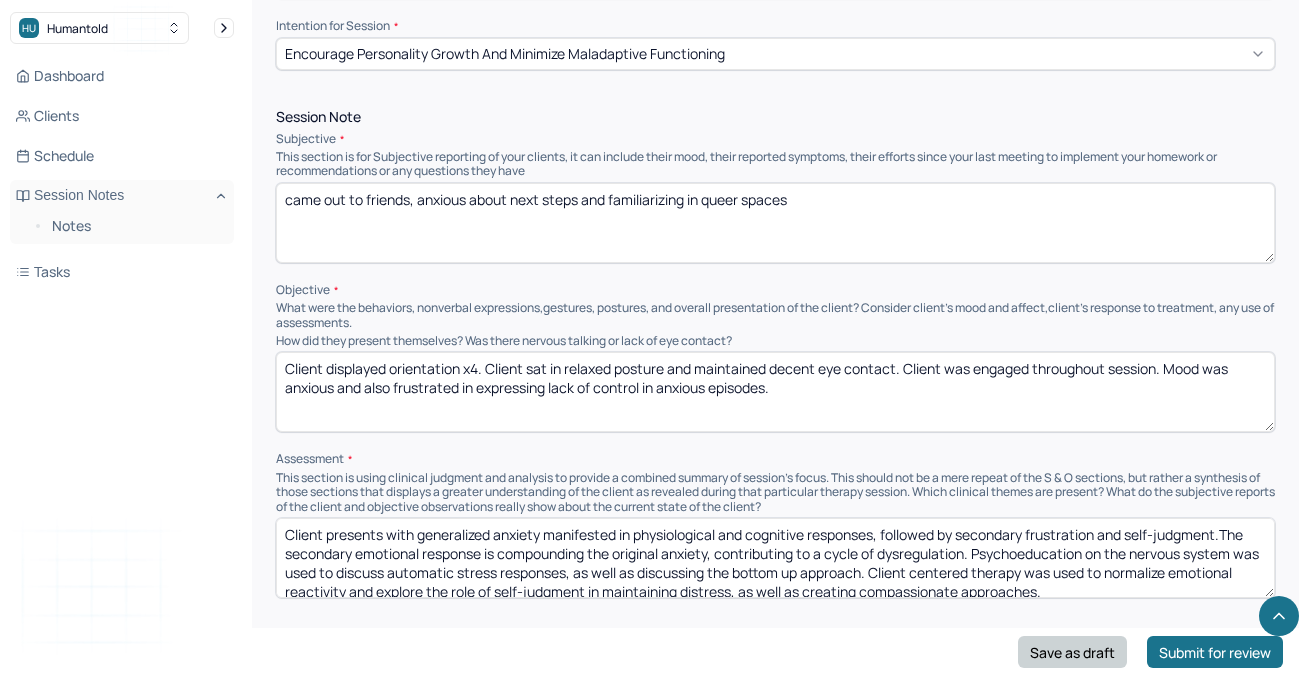 click on "Save as draft" at bounding box center (1072, 652) 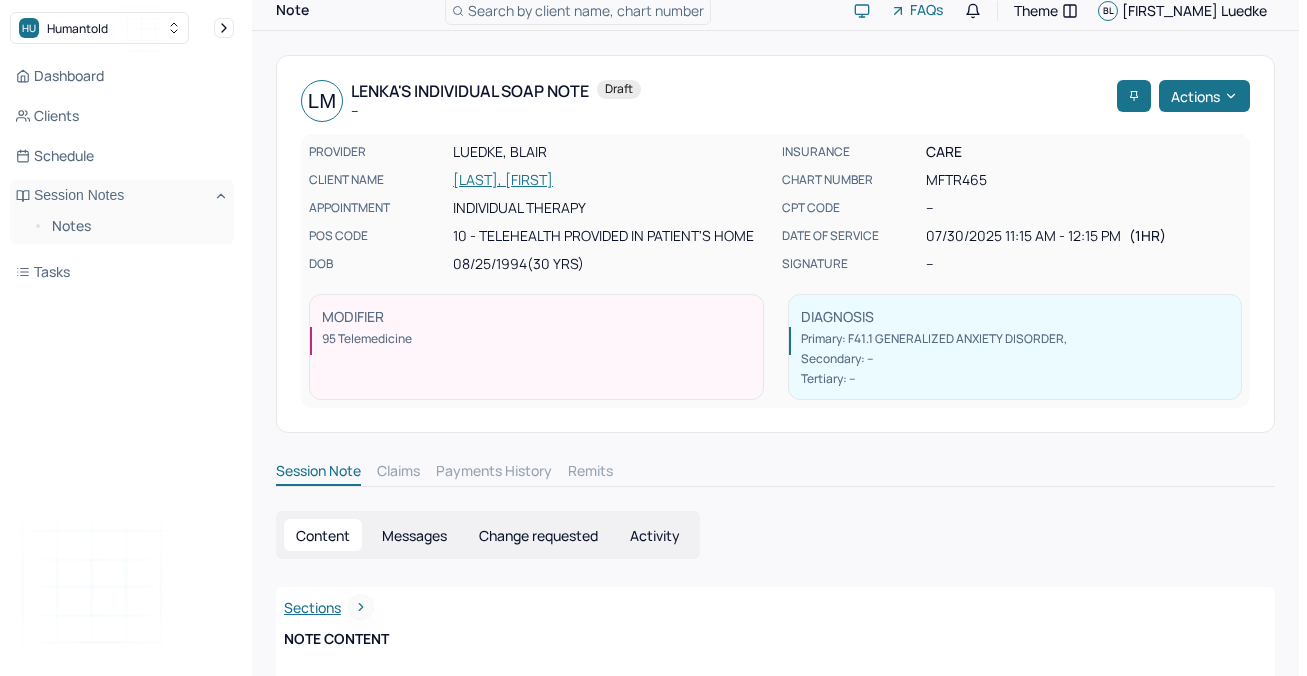 scroll, scrollTop: 0, scrollLeft: 0, axis: both 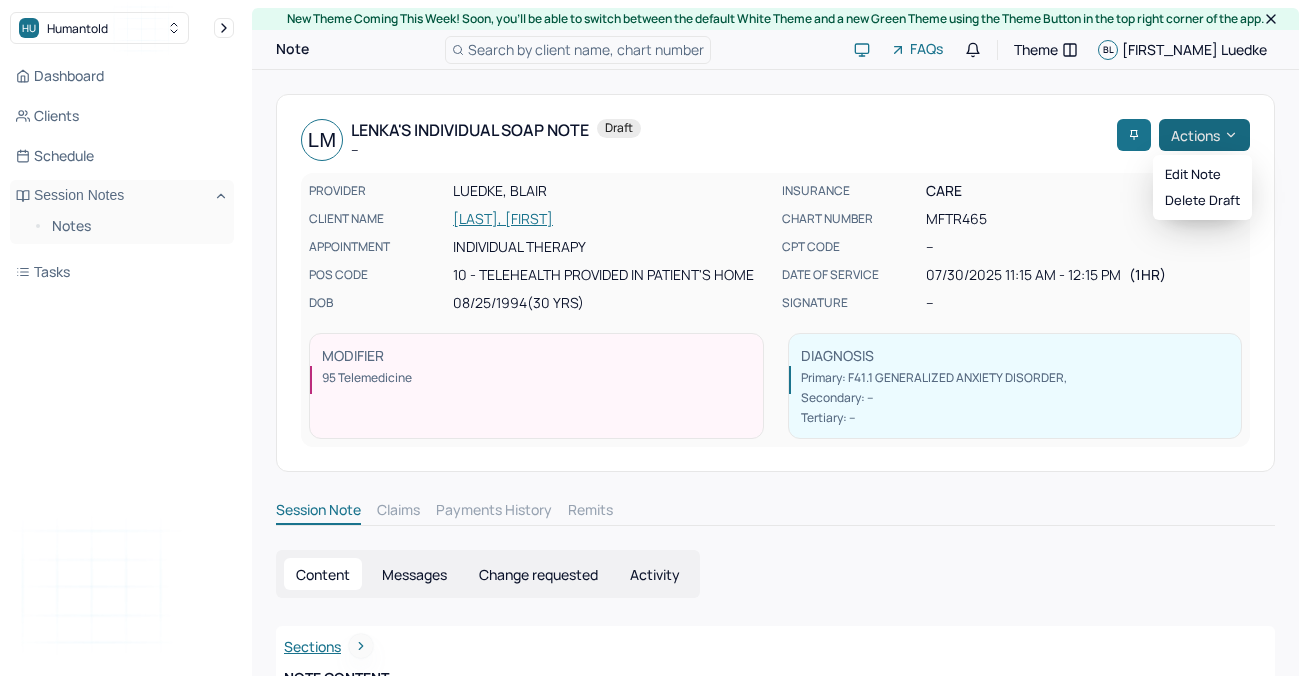 click on "Actions" at bounding box center [1204, 135] 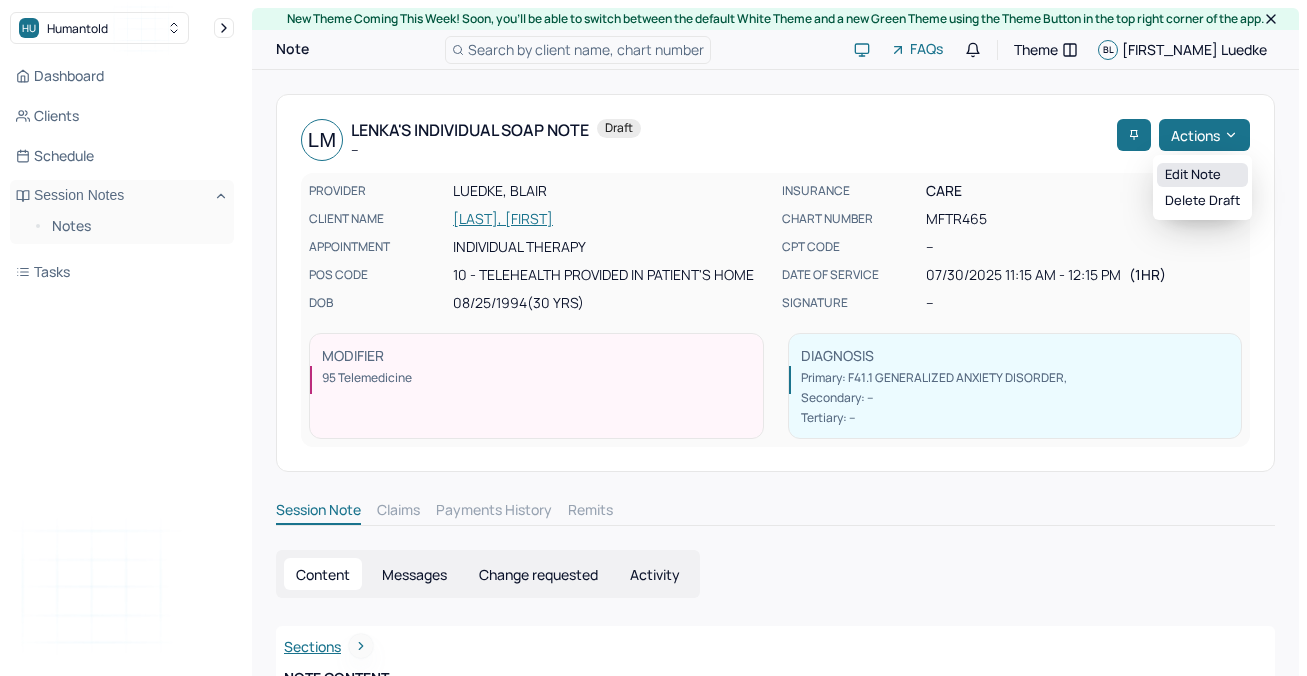click on "Edit note" at bounding box center (1202, 175) 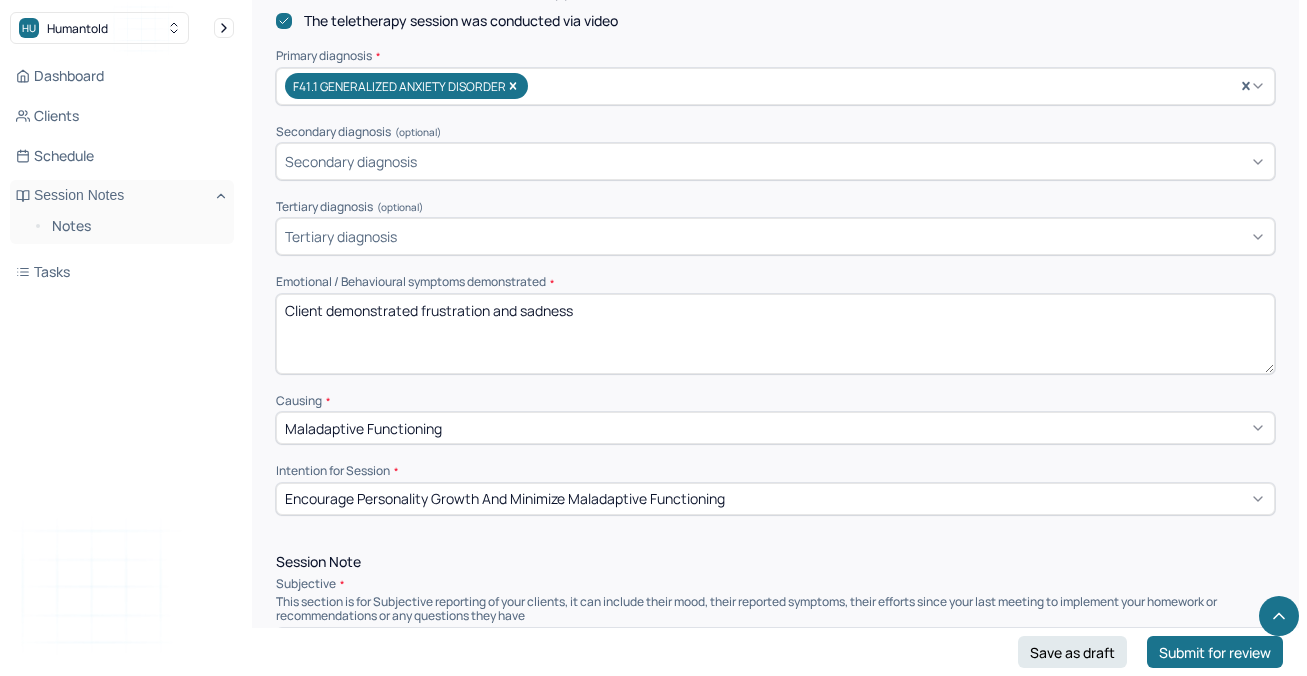 scroll, scrollTop: 698, scrollLeft: 0, axis: vertical 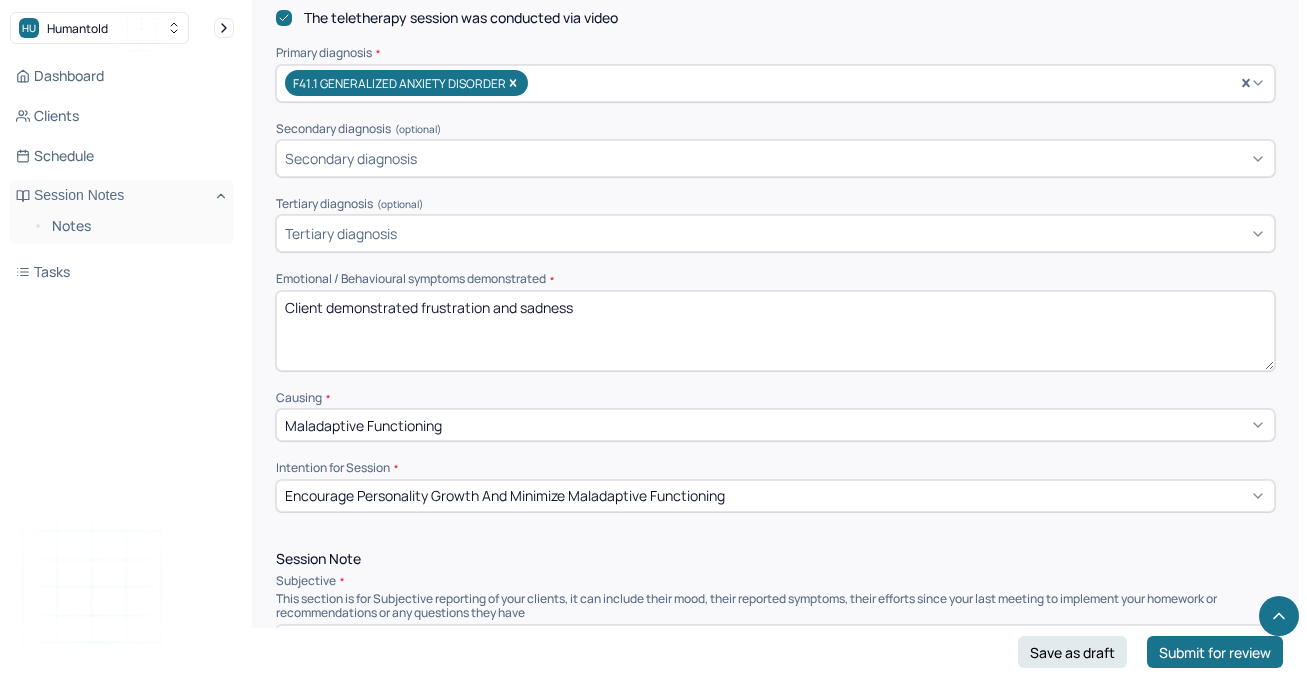 drag, startPoint x: 593, startPoint y: 303, endPoint x: 421, endPoint y: 302, distance: 172.00291 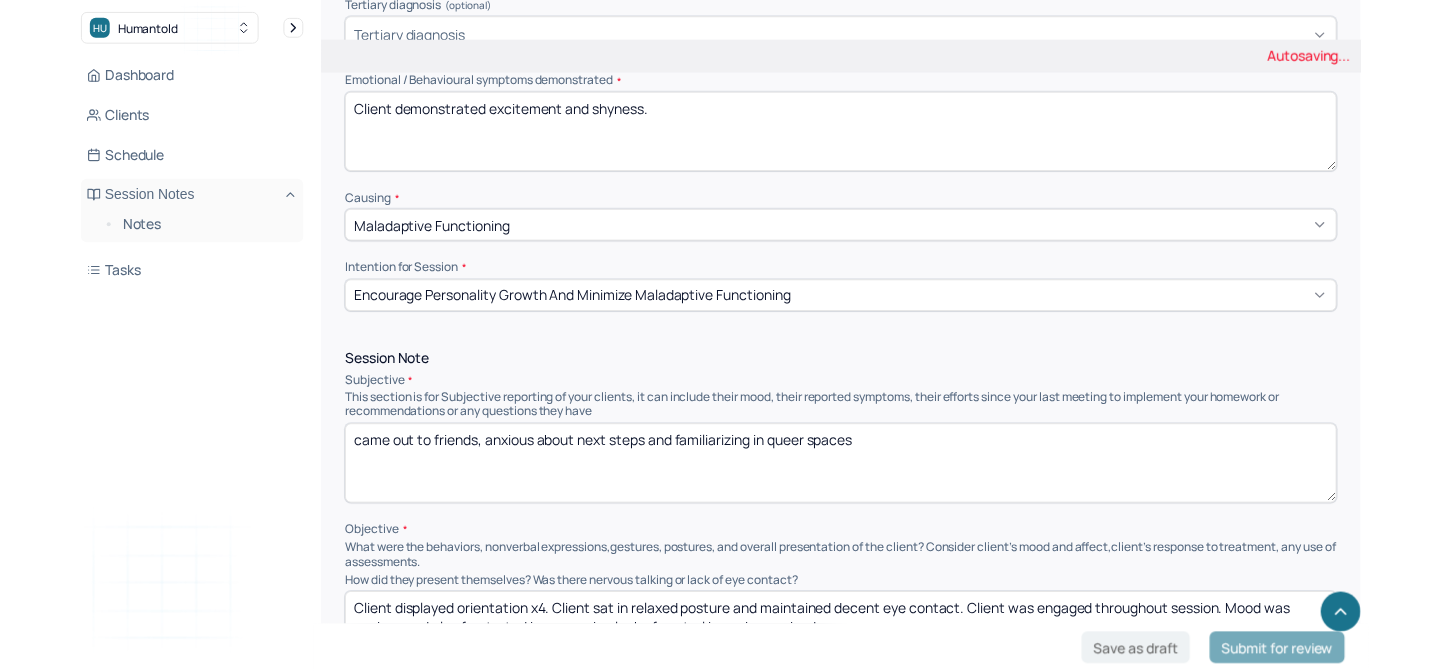 scroll, scrollTop: 898, scrollLeft: 0, axis: vertical 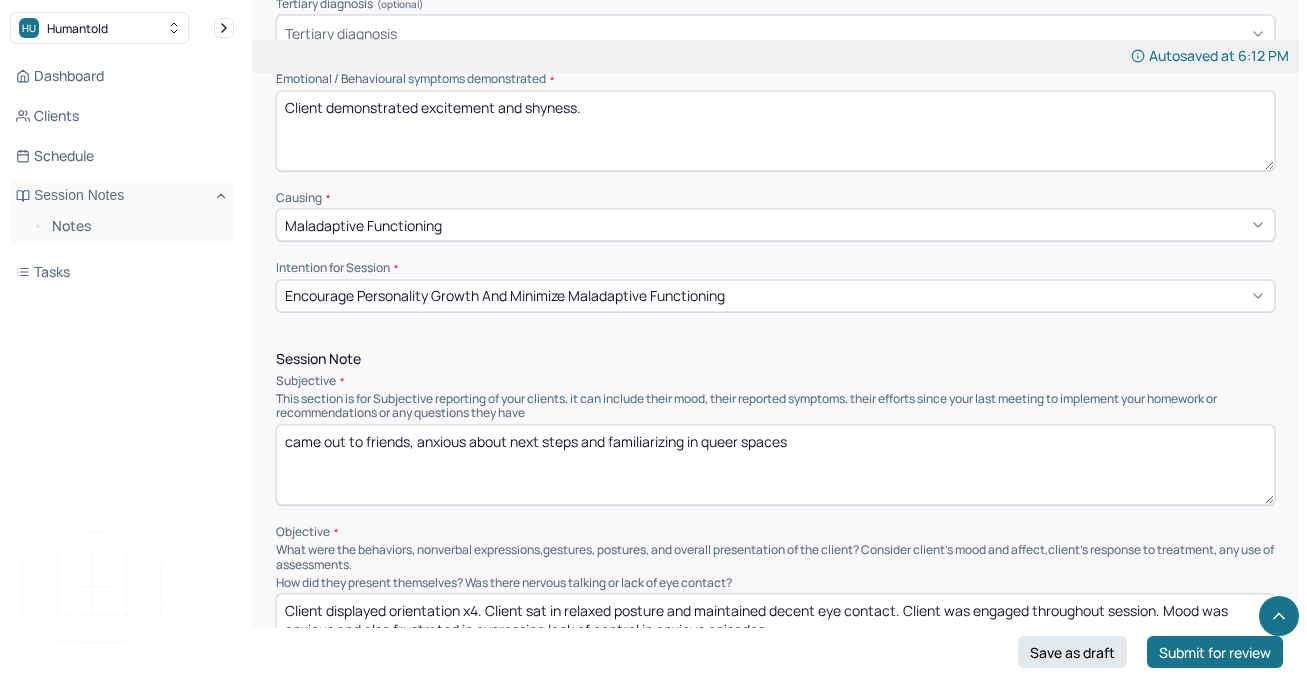 type on "Client demonstrated excitement and shyness." 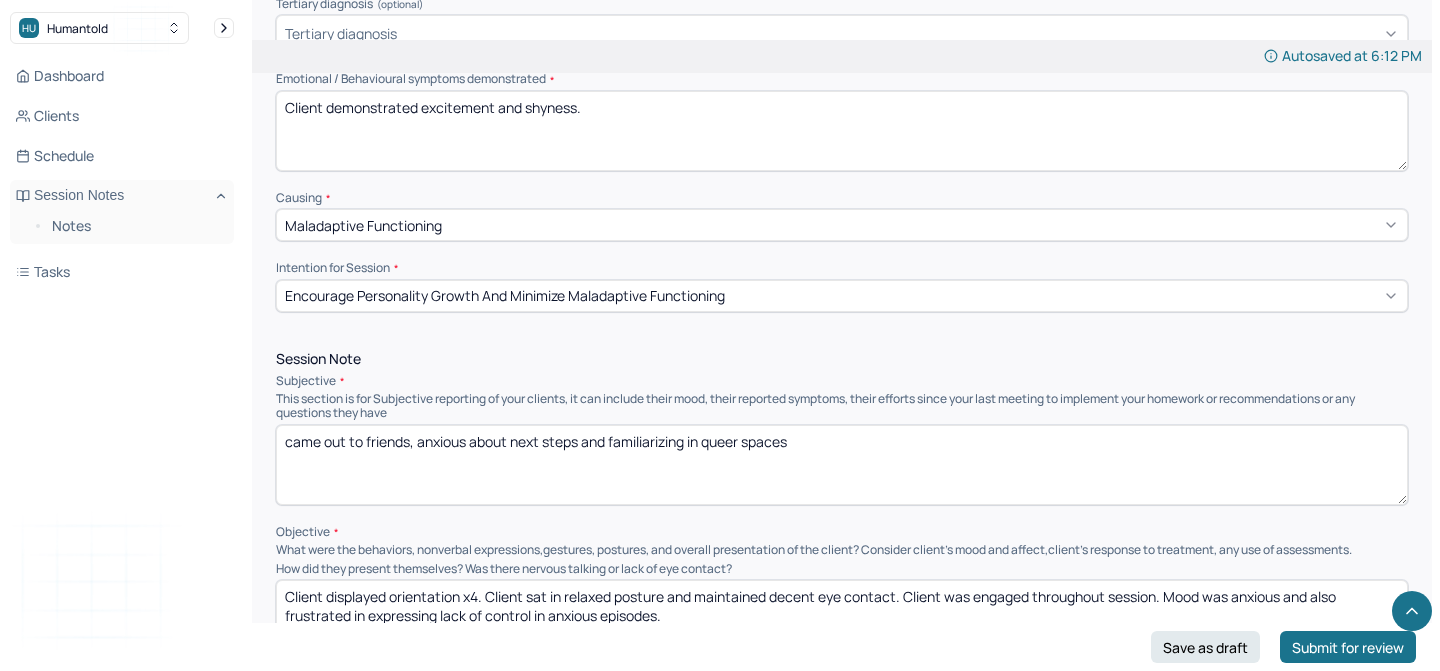 click on "came out to friends, anxious about next steps and familiarizing in queer spaces" at bounding box center [842, 465] 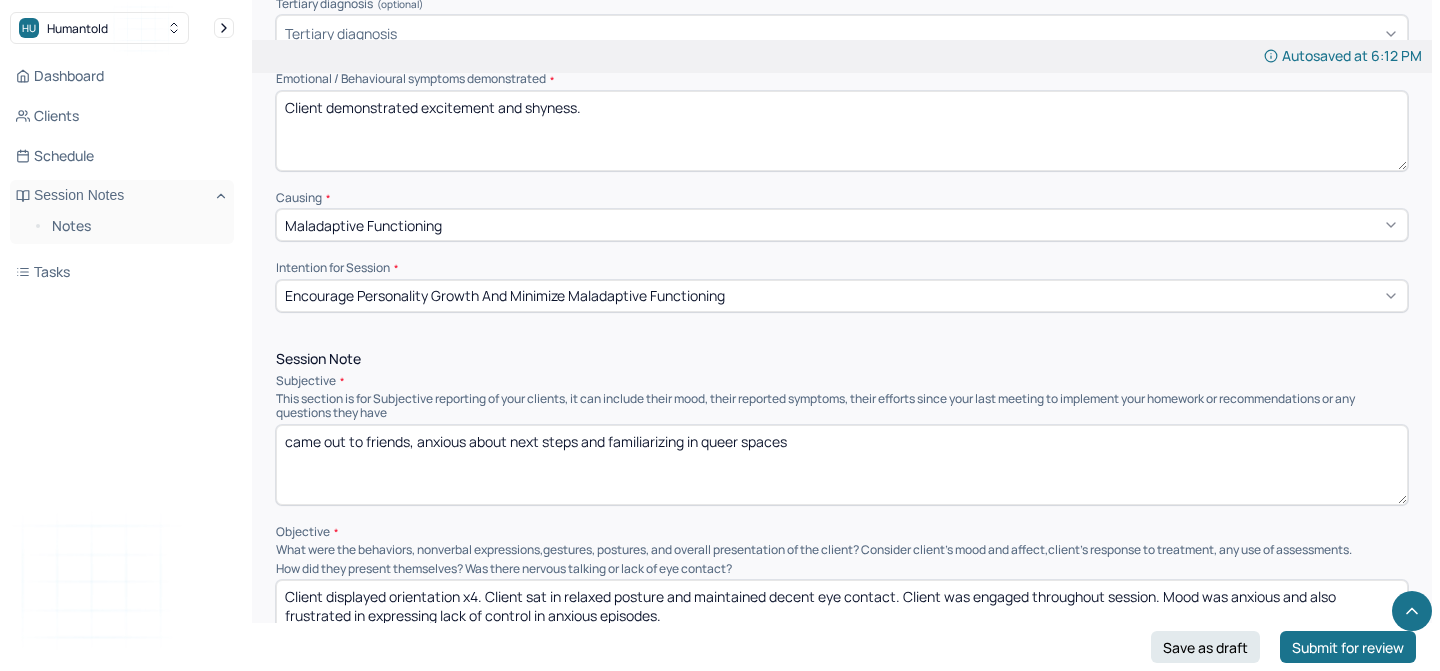 drag, startPoint x: 279, startPoint y: 434, endPoint x: 897, endPoint y: 455, distance: 618.3567 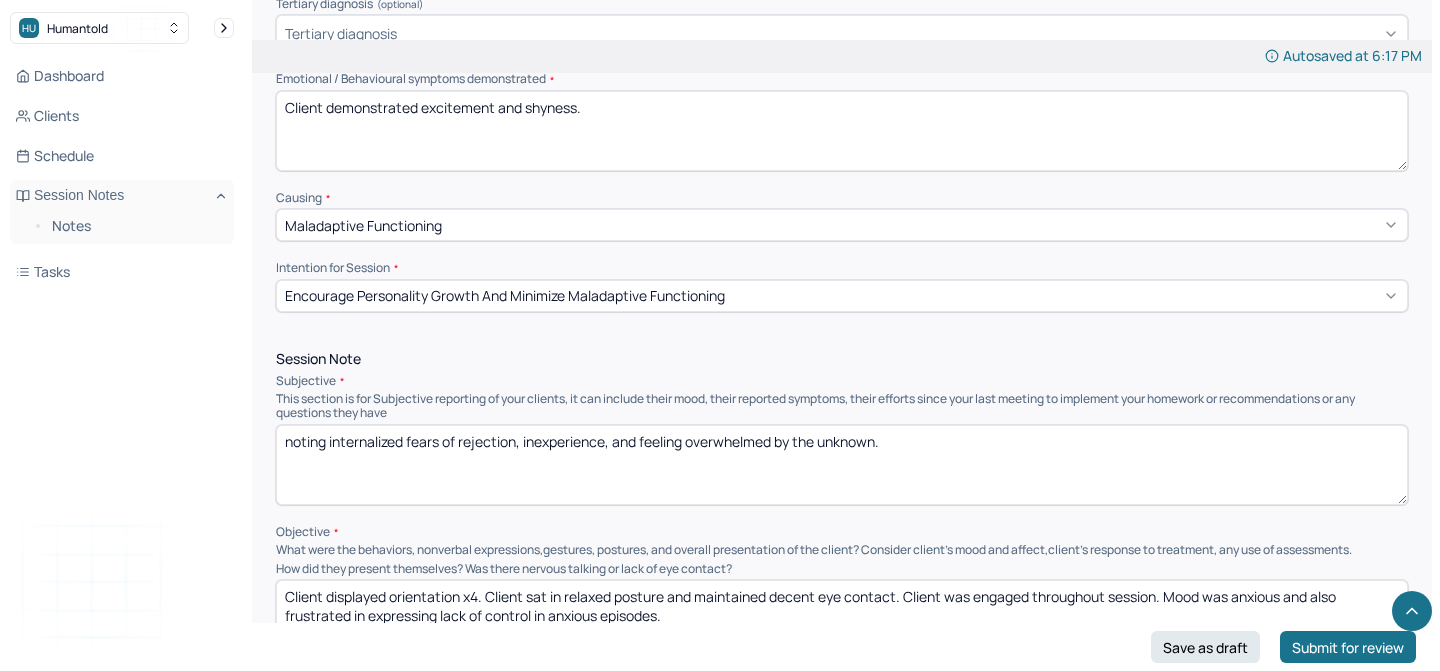 click on "noting internalized fears of rejection, inexperience, and feeling overwhelmed by the unknown." at bounding box center [842, 465] 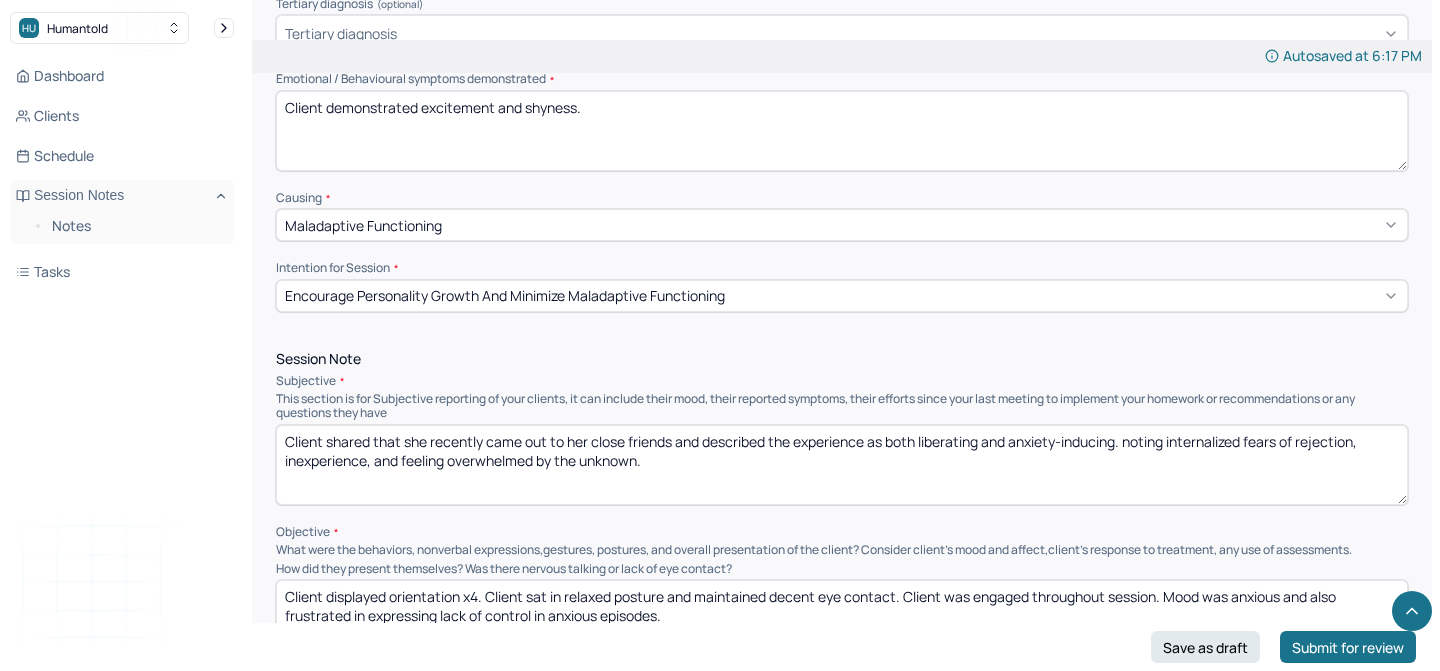 type on "Client shared that she recently came out to her close friends and described the experience as both liberating and anxiety-inducing. noting internalized fears of rejection, inexperience, and feeling overwhelmed by the unknown." 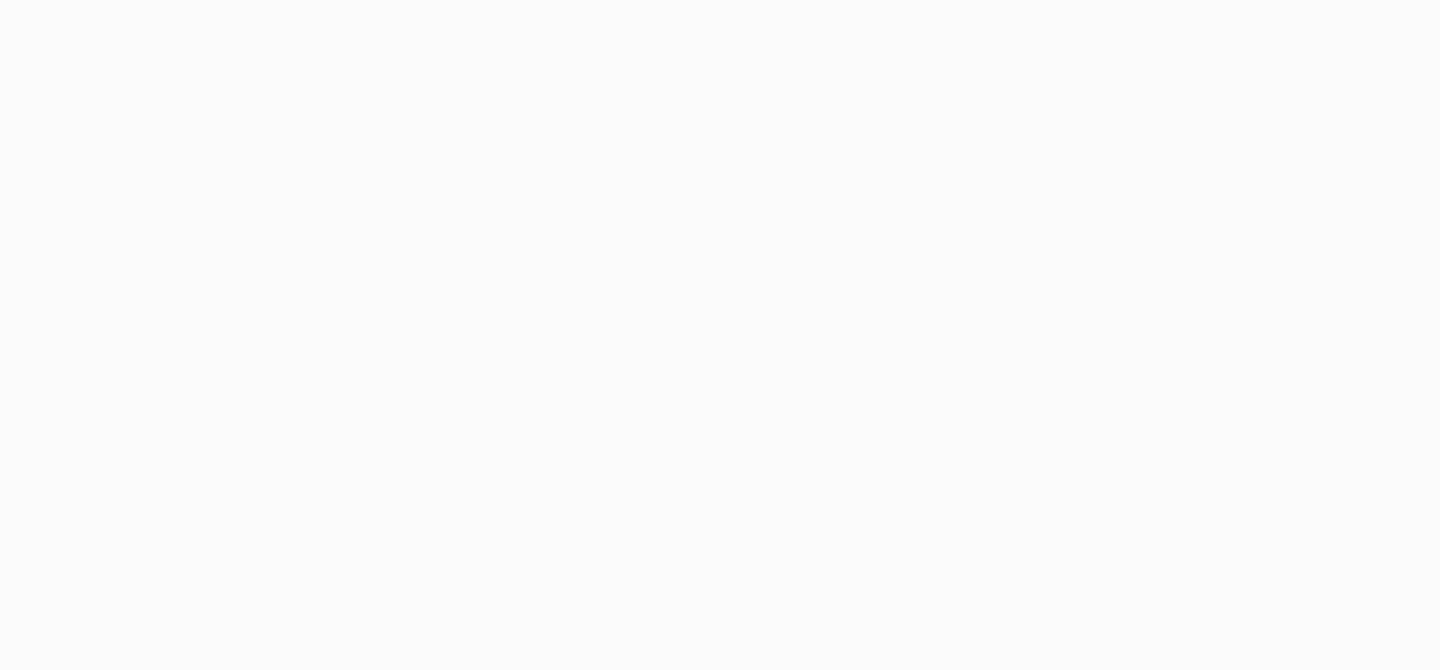 scroll, scrollTop: 0, scrollLeft: 0, axis: both 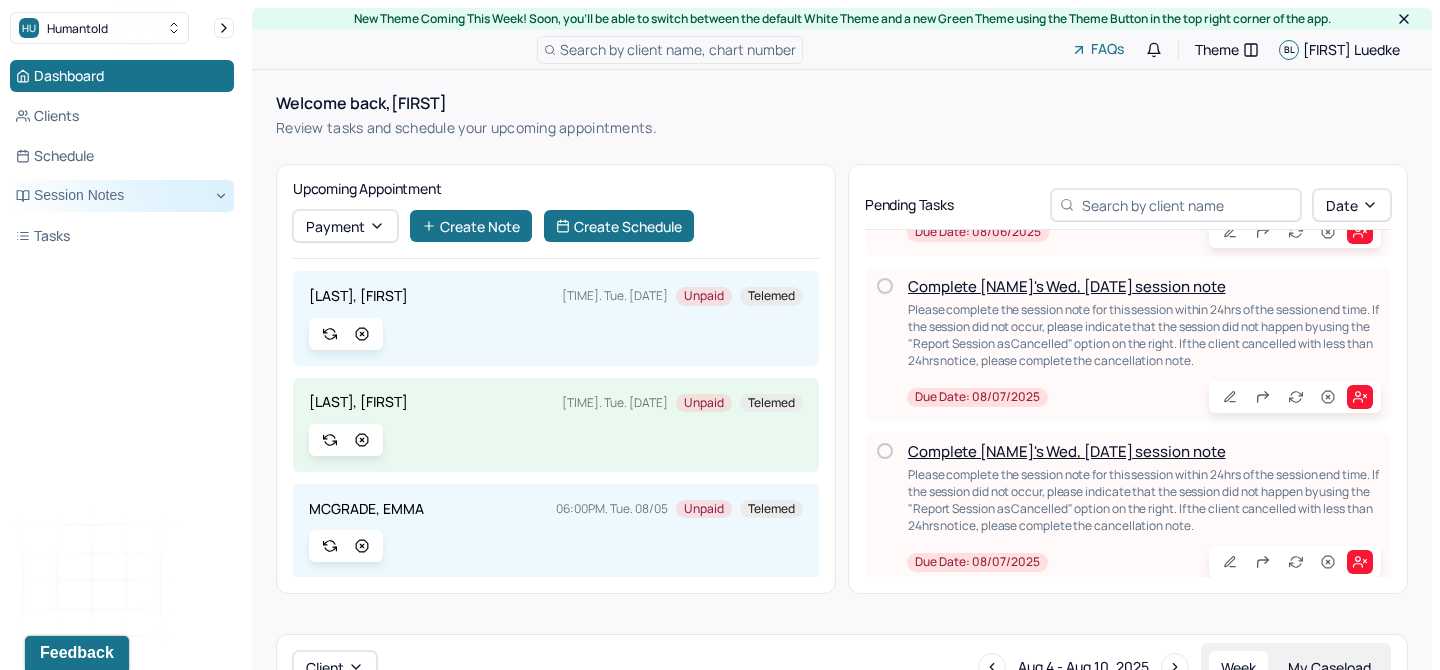 click on "Session Notes" at bounding box center (122, 196) 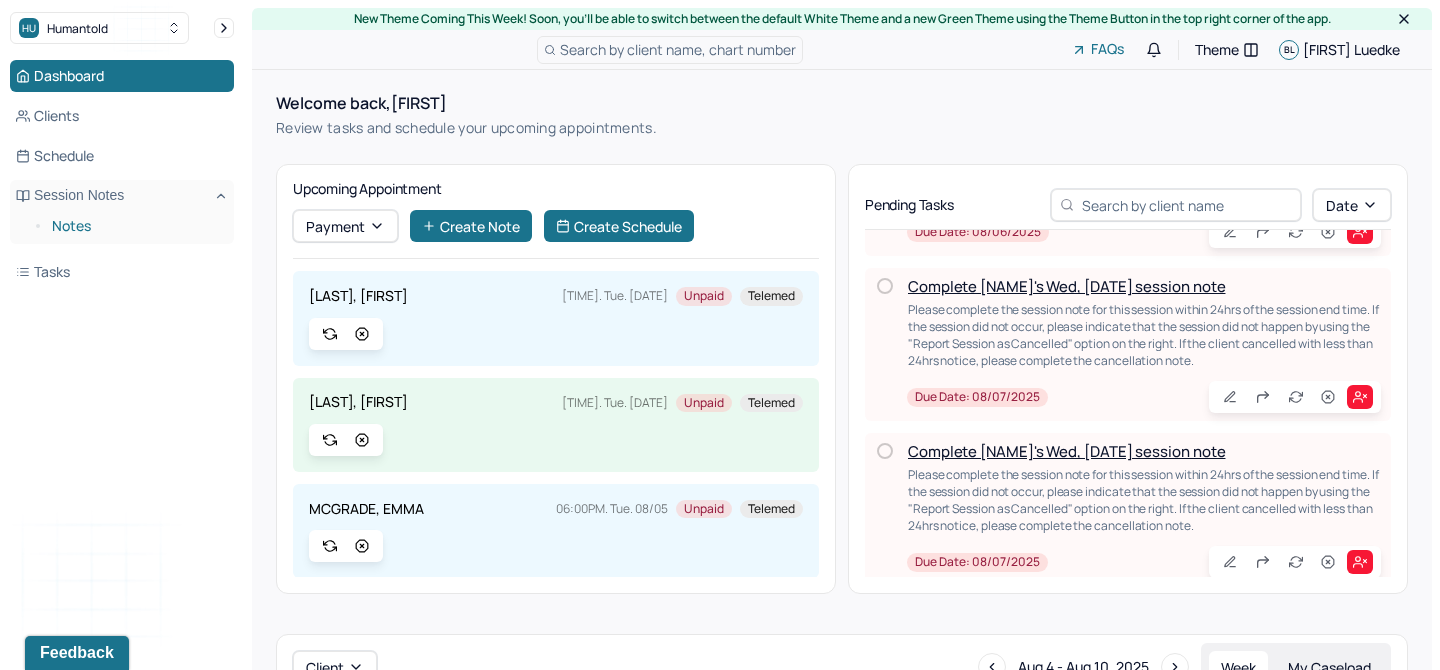 click on "Notes" at bounding box center (135, 226) 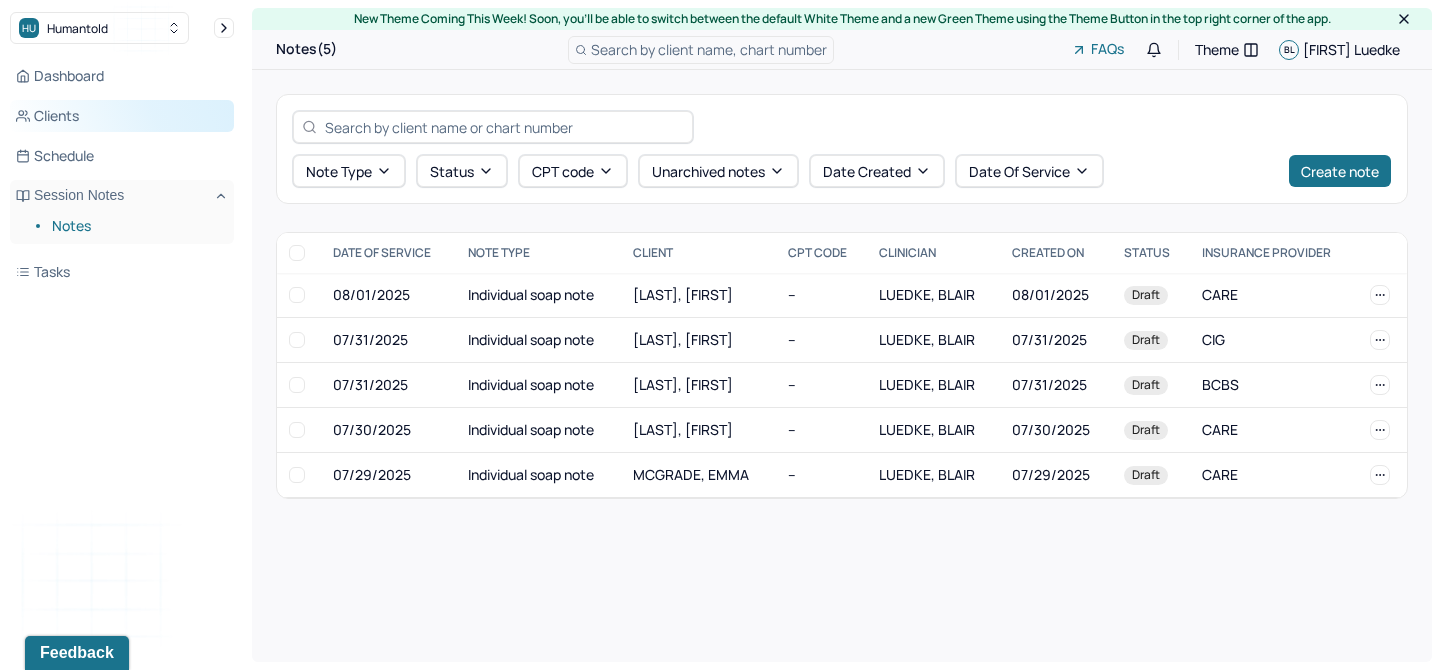 click on "Clients" at bounding box center [122, 116] 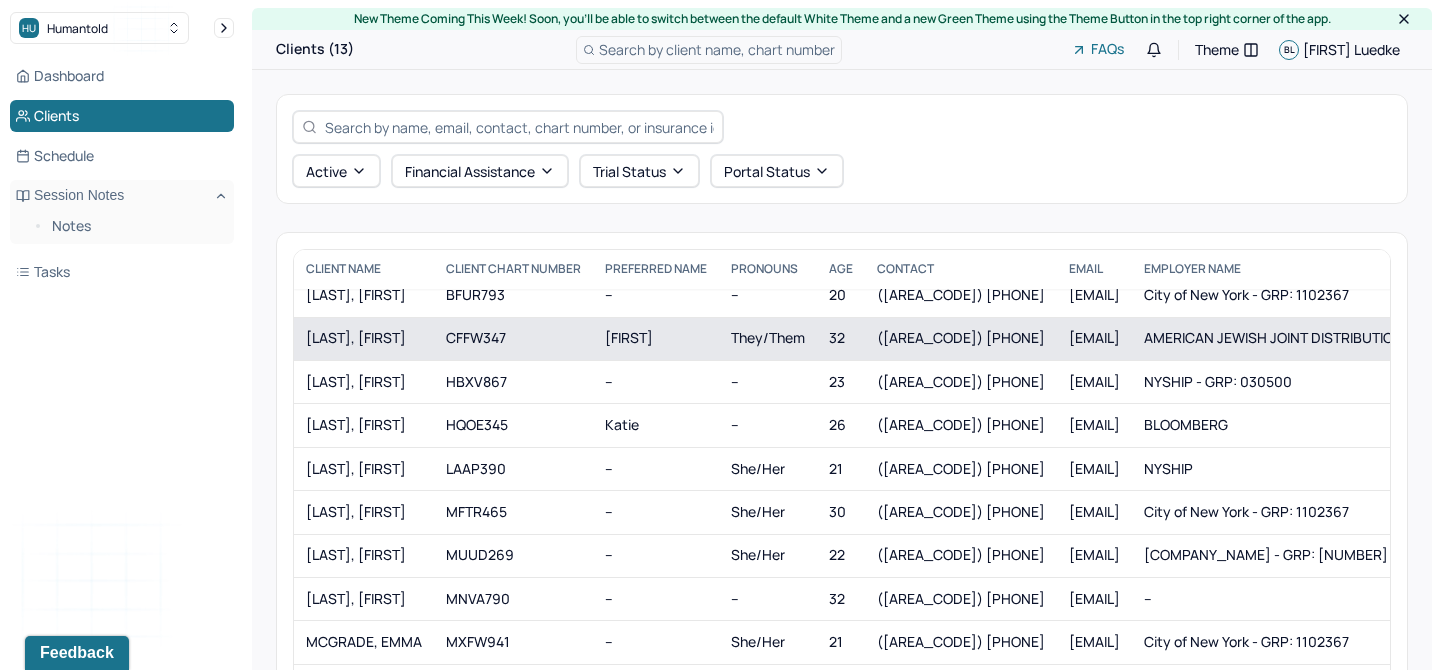 scroll, scrollTop: 67, scrollLeft: 0, axis: vertical 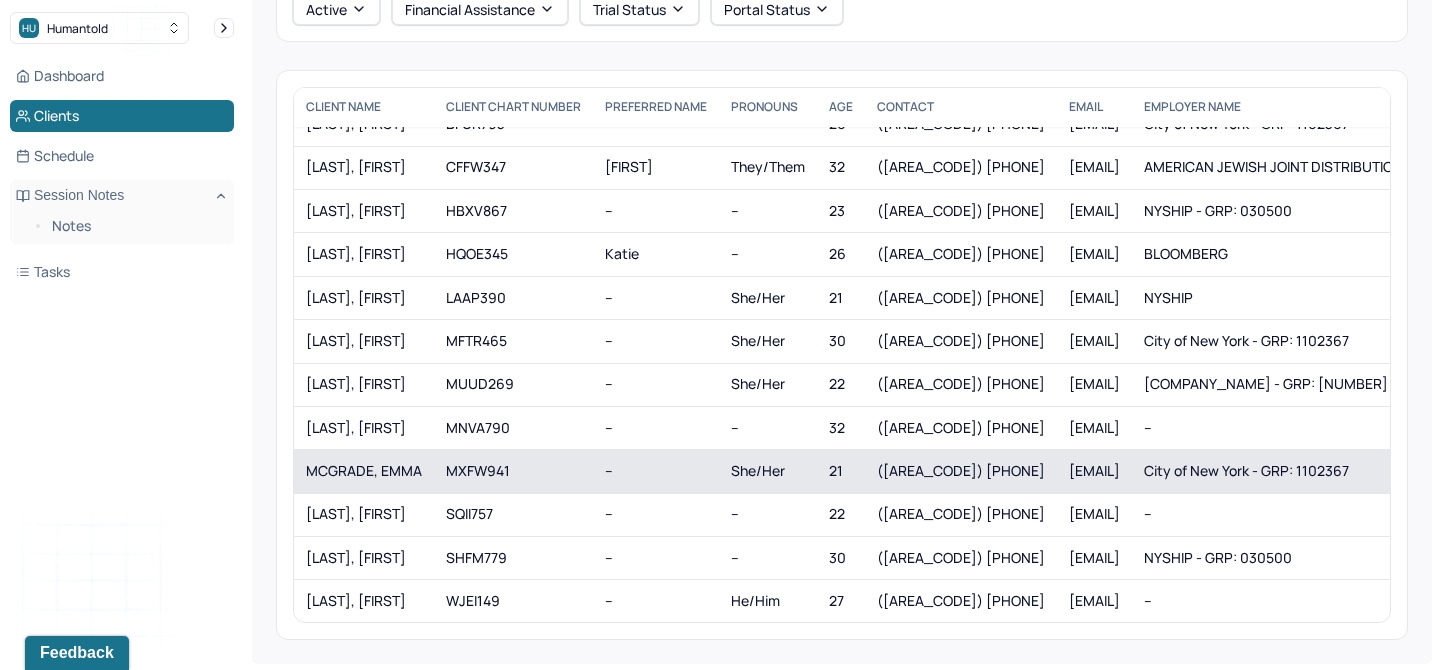 click on "MCGRADE, EMMA" at bounding box center (364, 471) 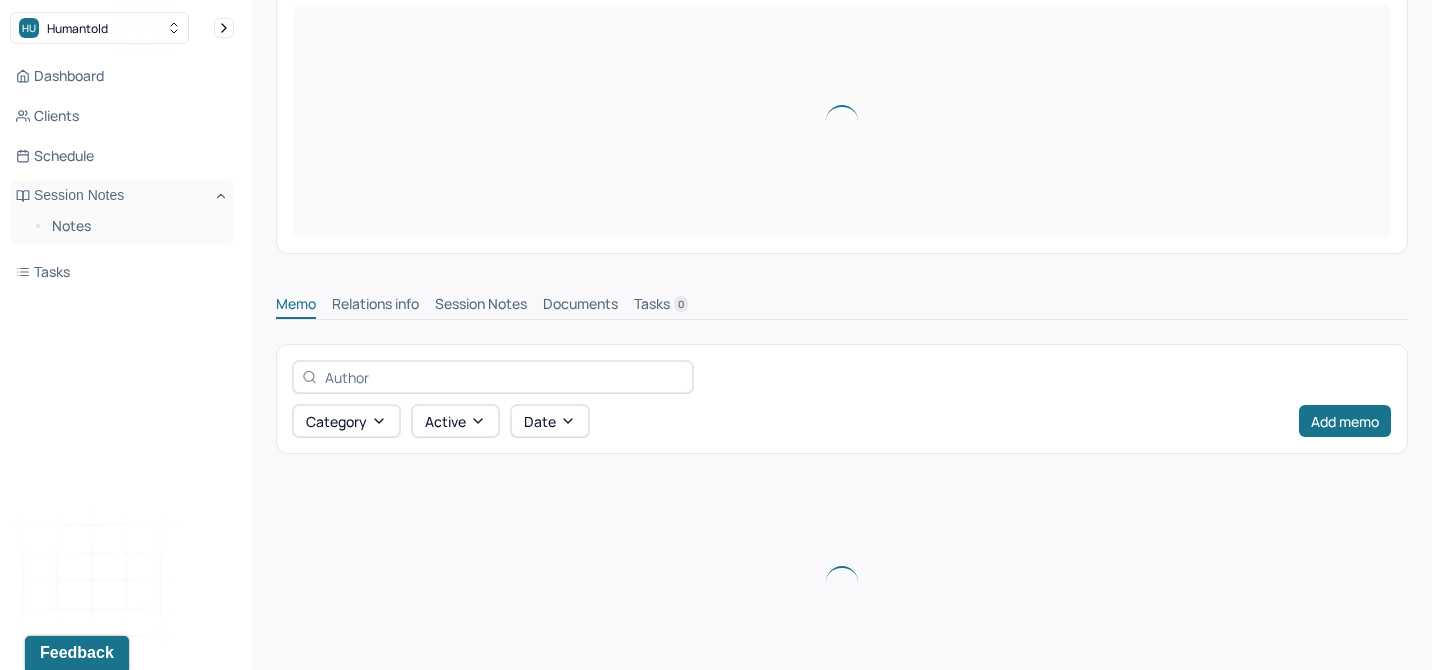 scroll, scrollTop: 0, scrollLeft: 0, axis: both 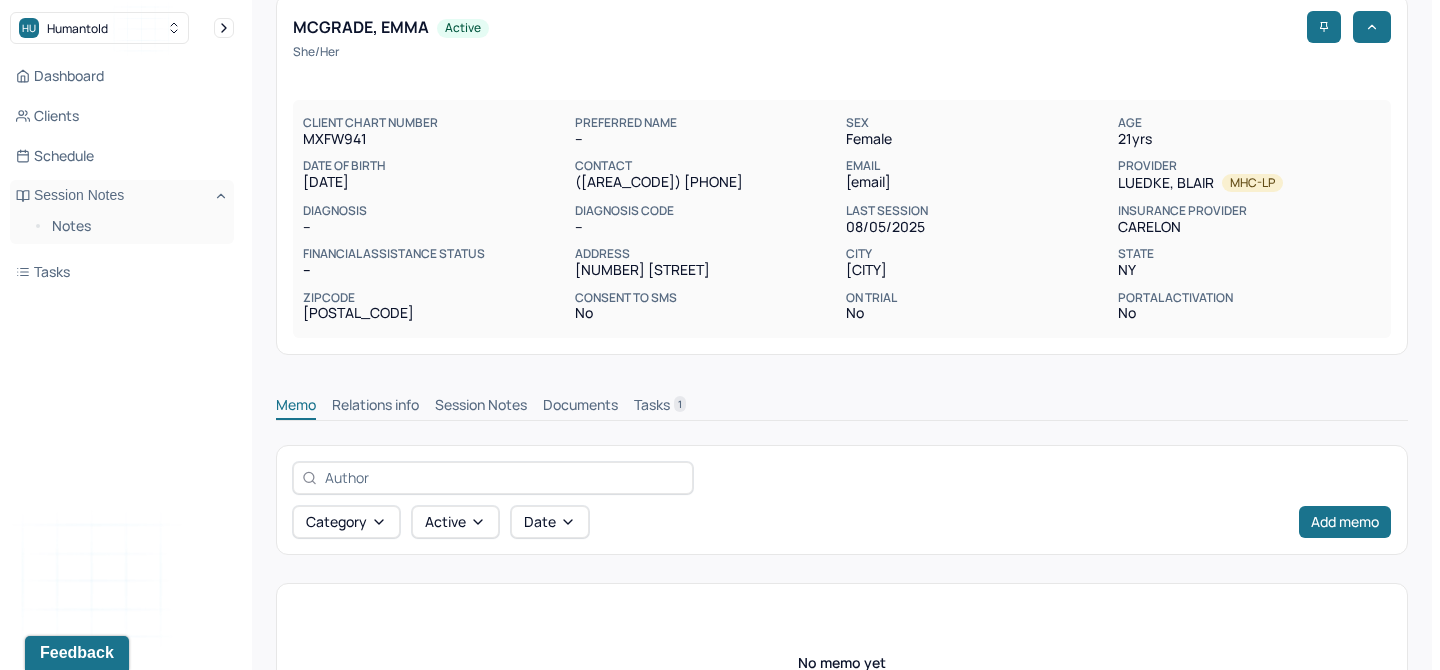 click on "Session Notes" at bounding box center (481, 407) 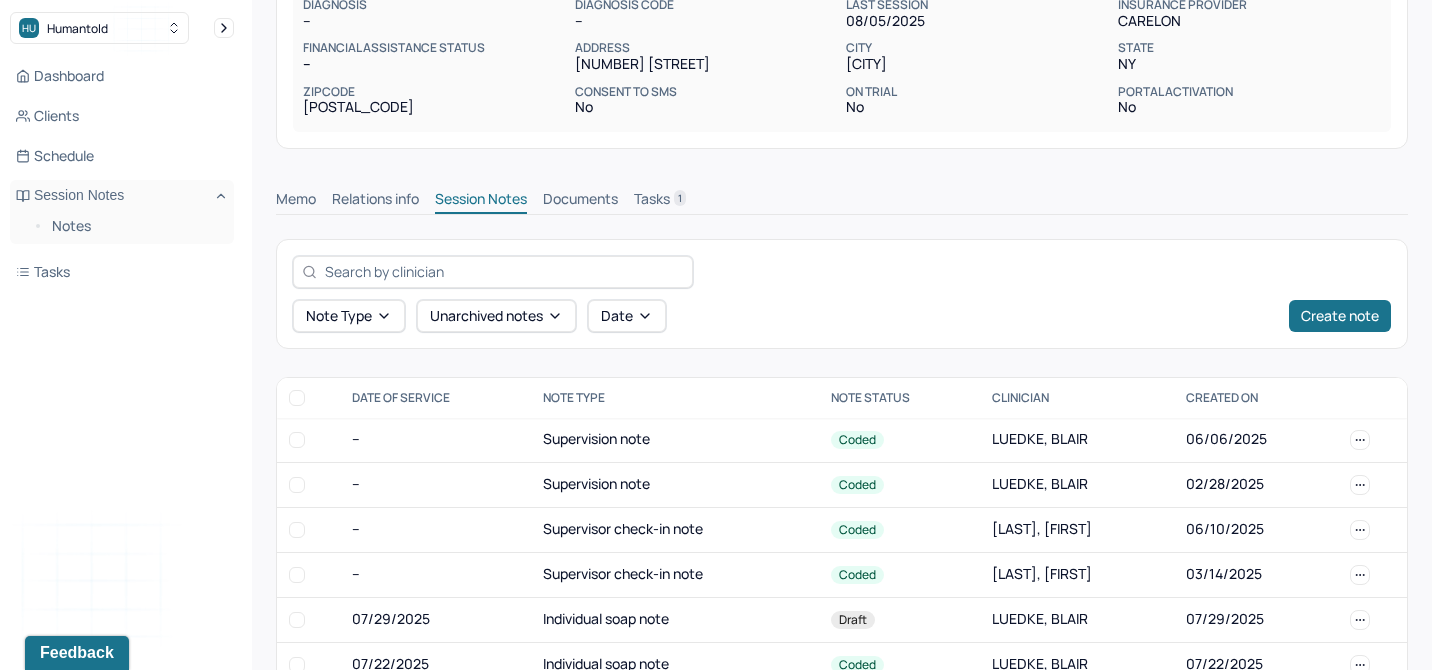 scroll, scrollTop: 321, scrollLeft: 0, axis: vertical 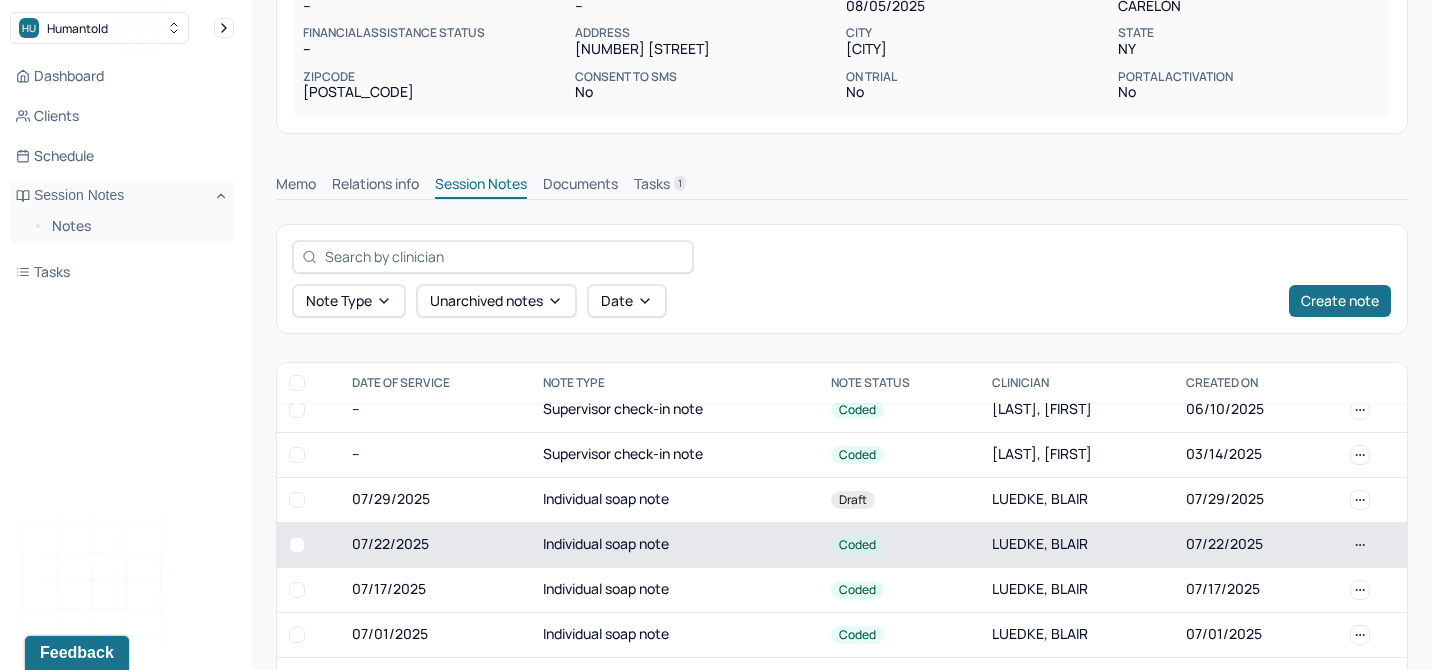 click on "07/22/2025" at bounding box center [435, 544] 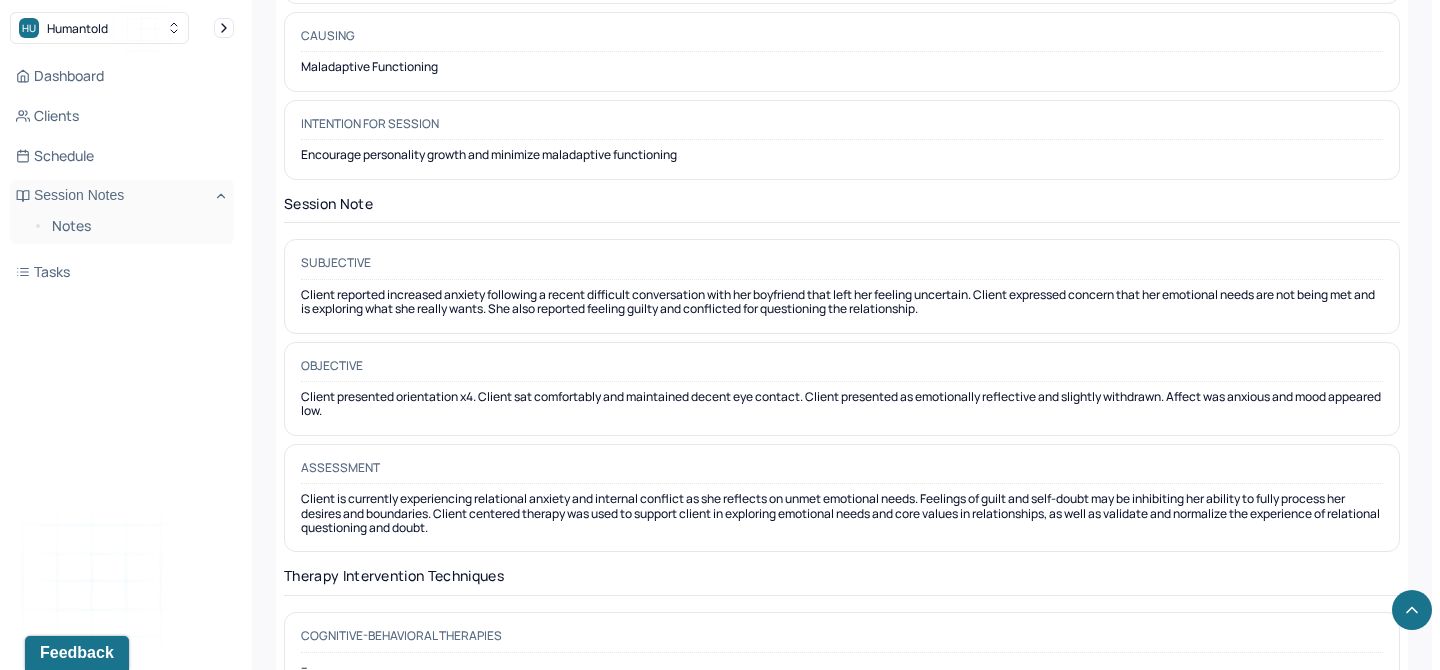 scroll, scrollTop: 1585, scrollLeft: 0, axis: vertical 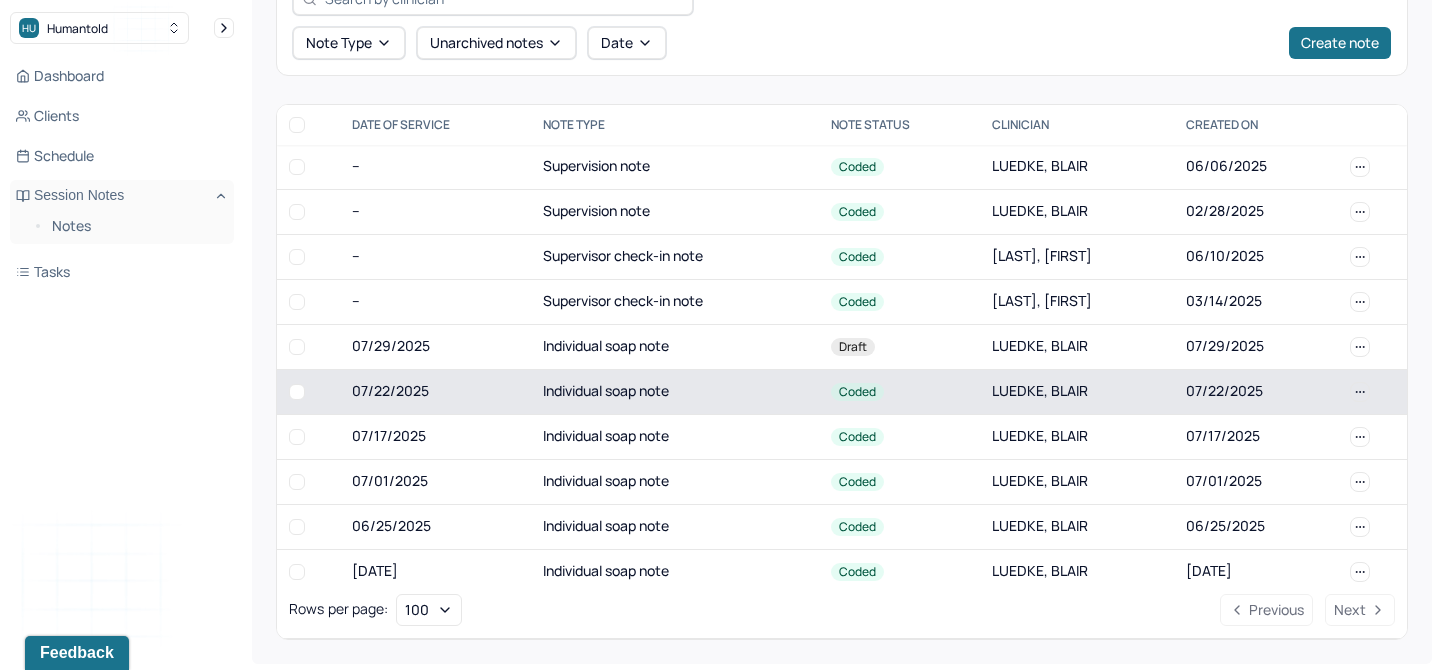 click on "Individual soap note" at bounding box center [675, 391] 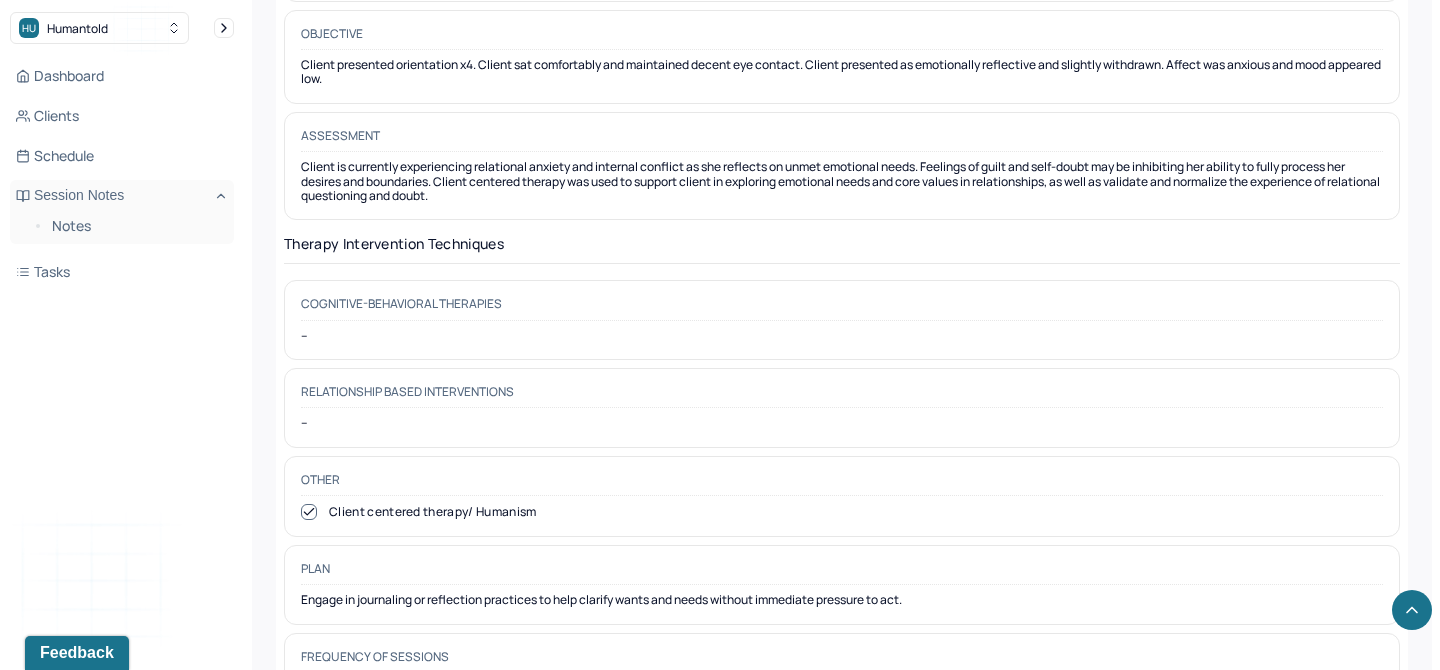 scroll, scrollTop: 3083, scrollLeft: 0, axis: vertical 